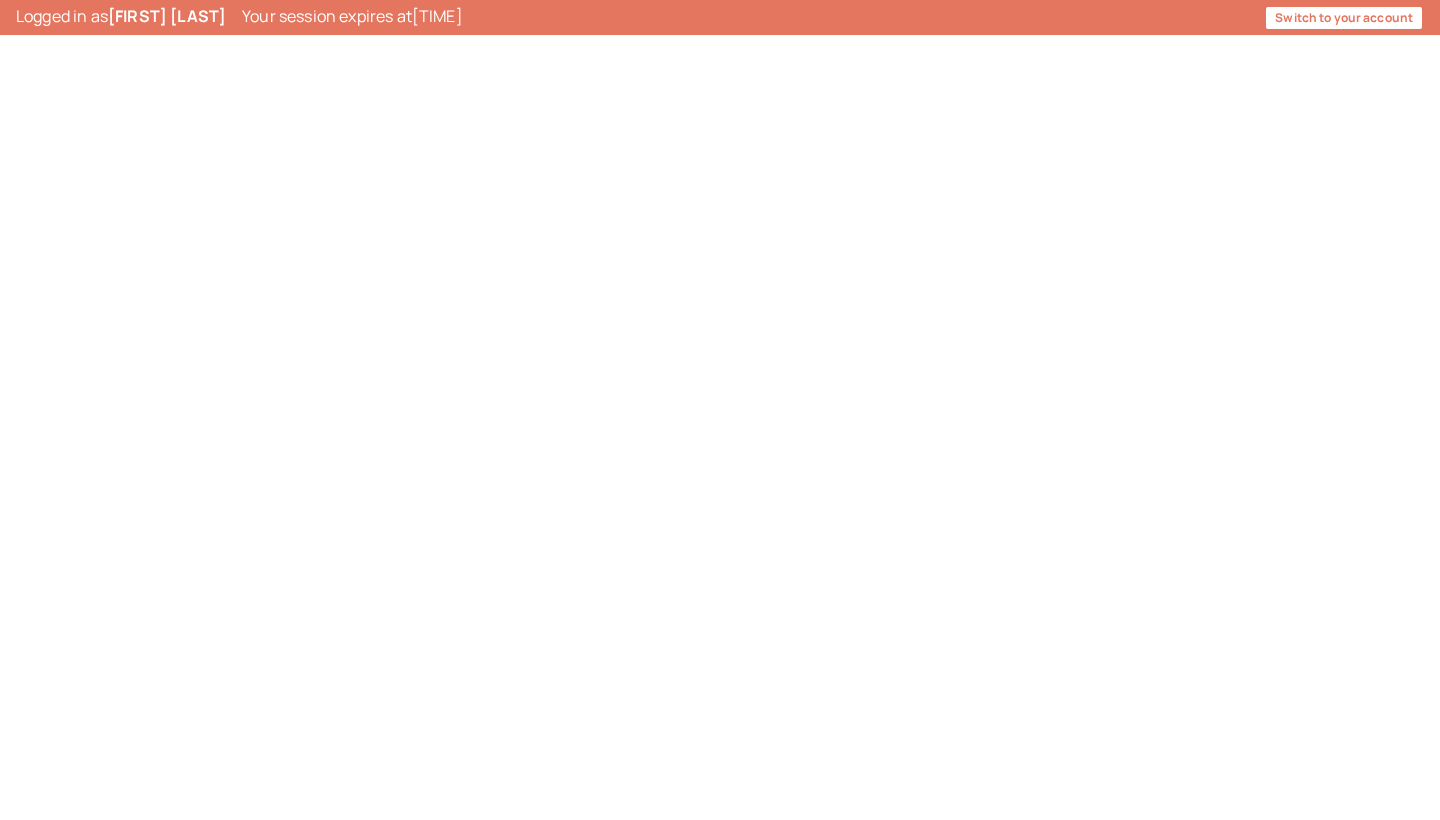 scroll, scrollTop: 0, scrollLeft: 0, axis: both 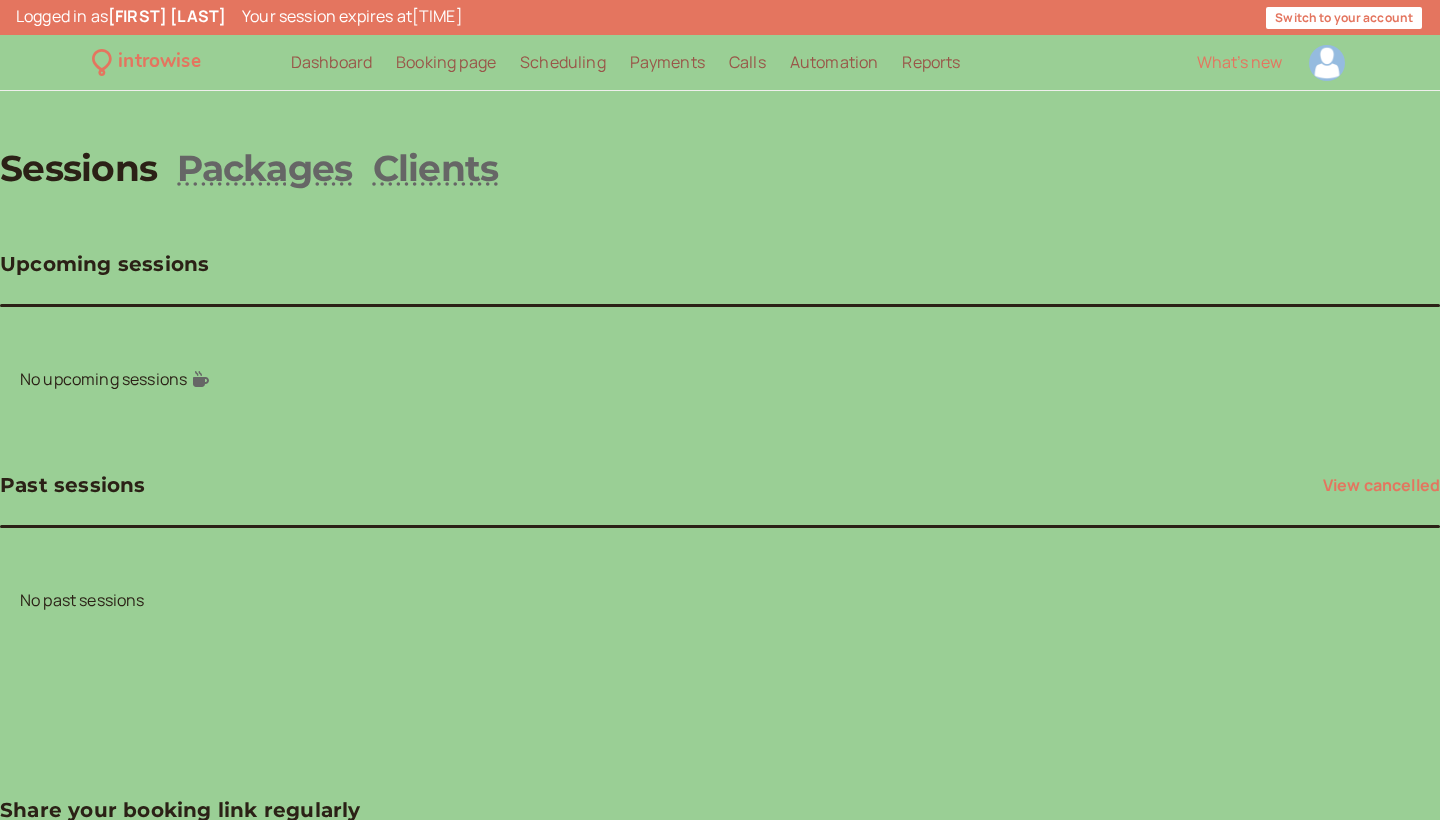 click at bounding box center [1327, 63] 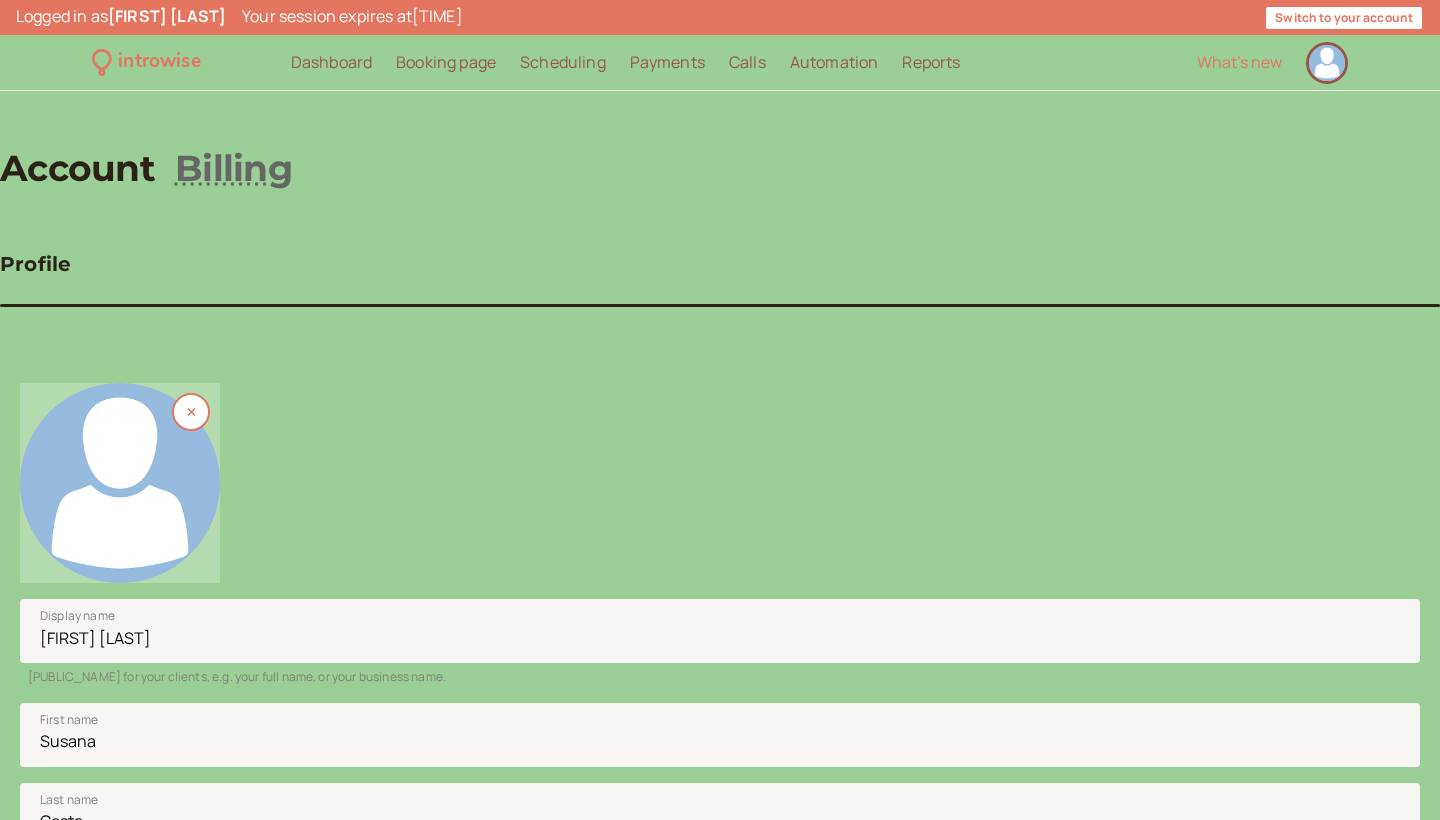 click at bounding box center [120, 483] 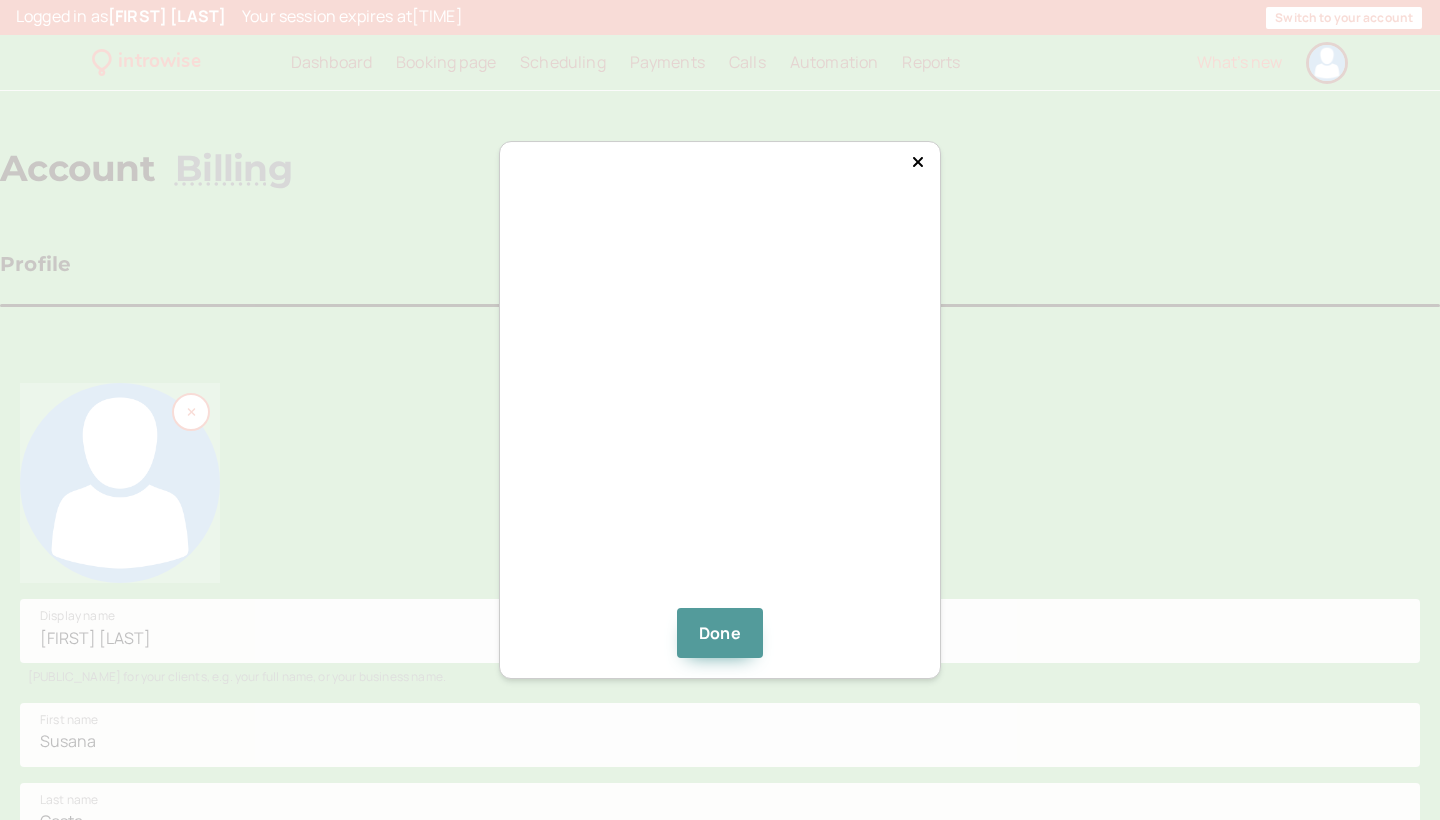 click at bounding box center [720, 408] 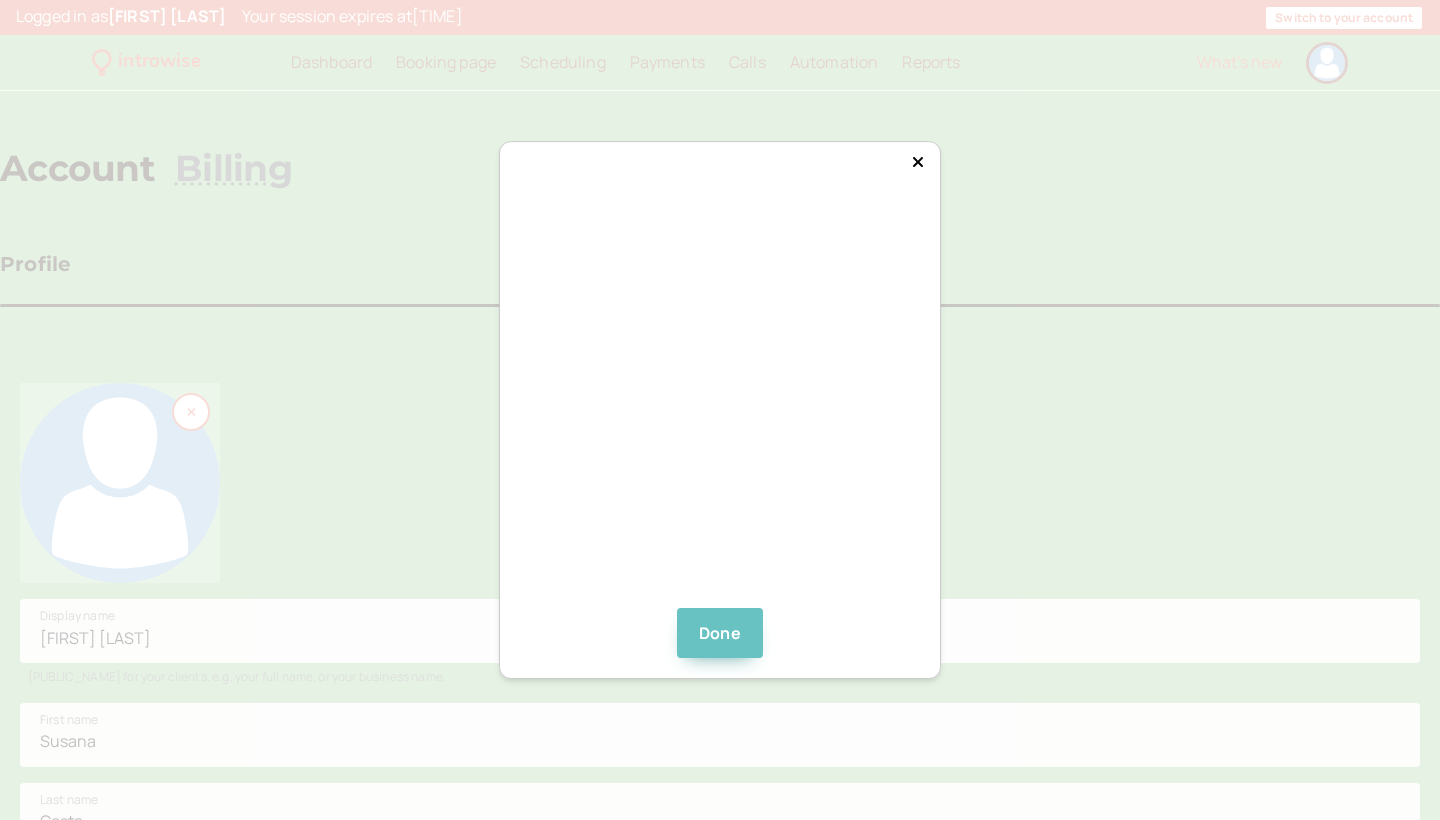 click on "Done" at bounding box center (720, 633) 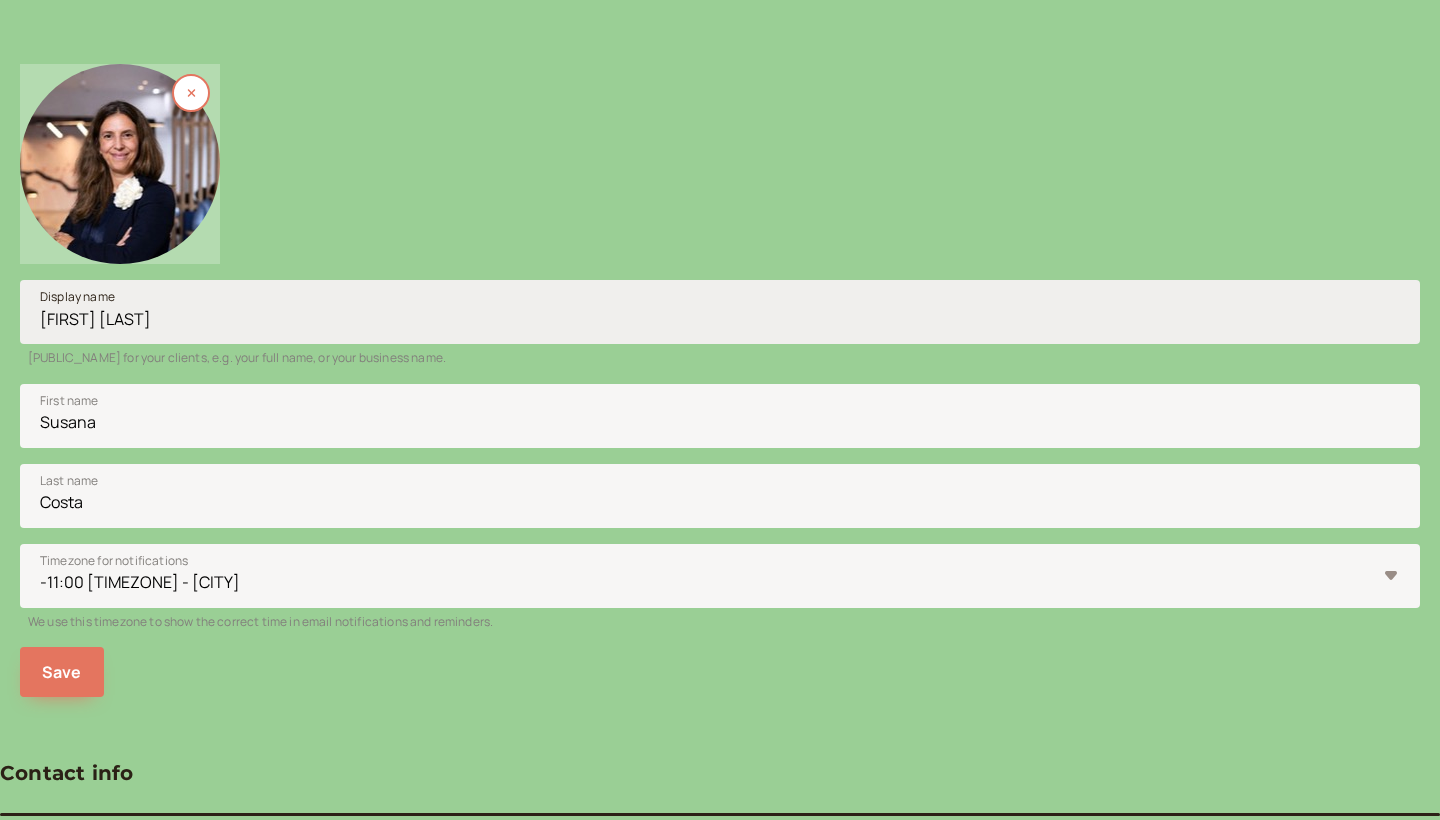 scroll, scrollTop: 334, scrollLeft: 0, axis: vertical 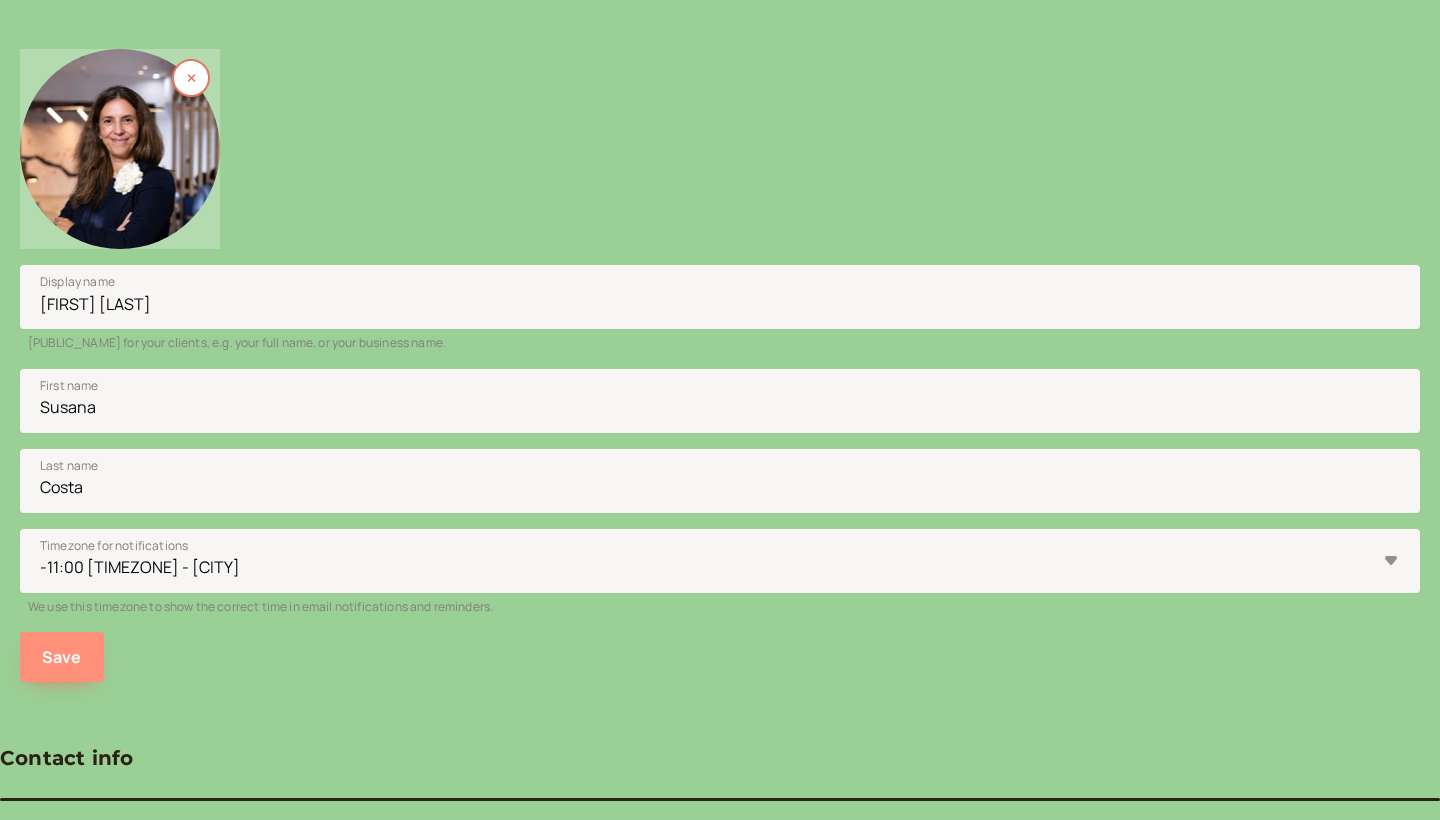 click on "Save" at bounding box center (62, 657) 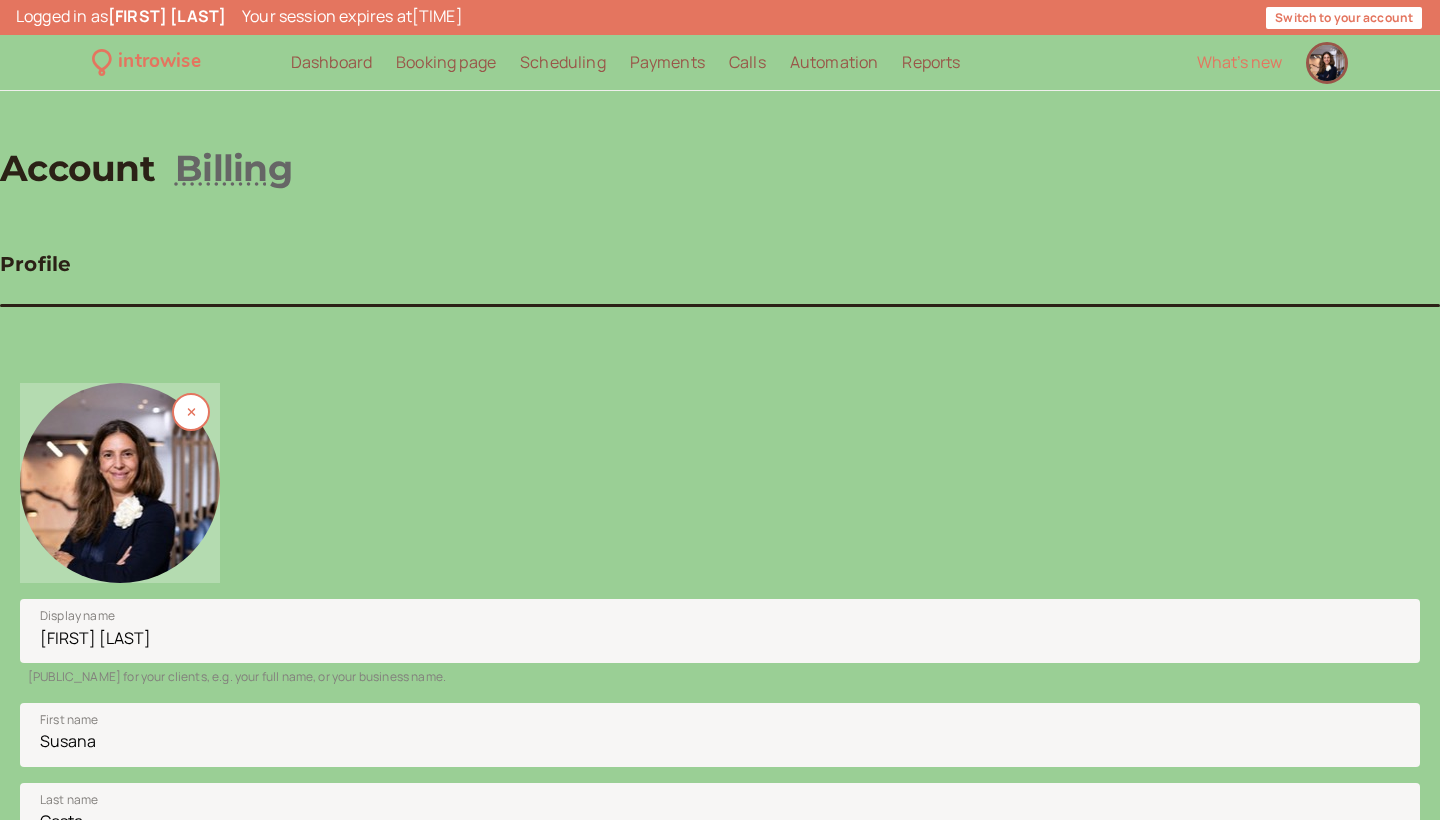 scroll, scrollTop: 0, scrollLeft: 0, axis: both 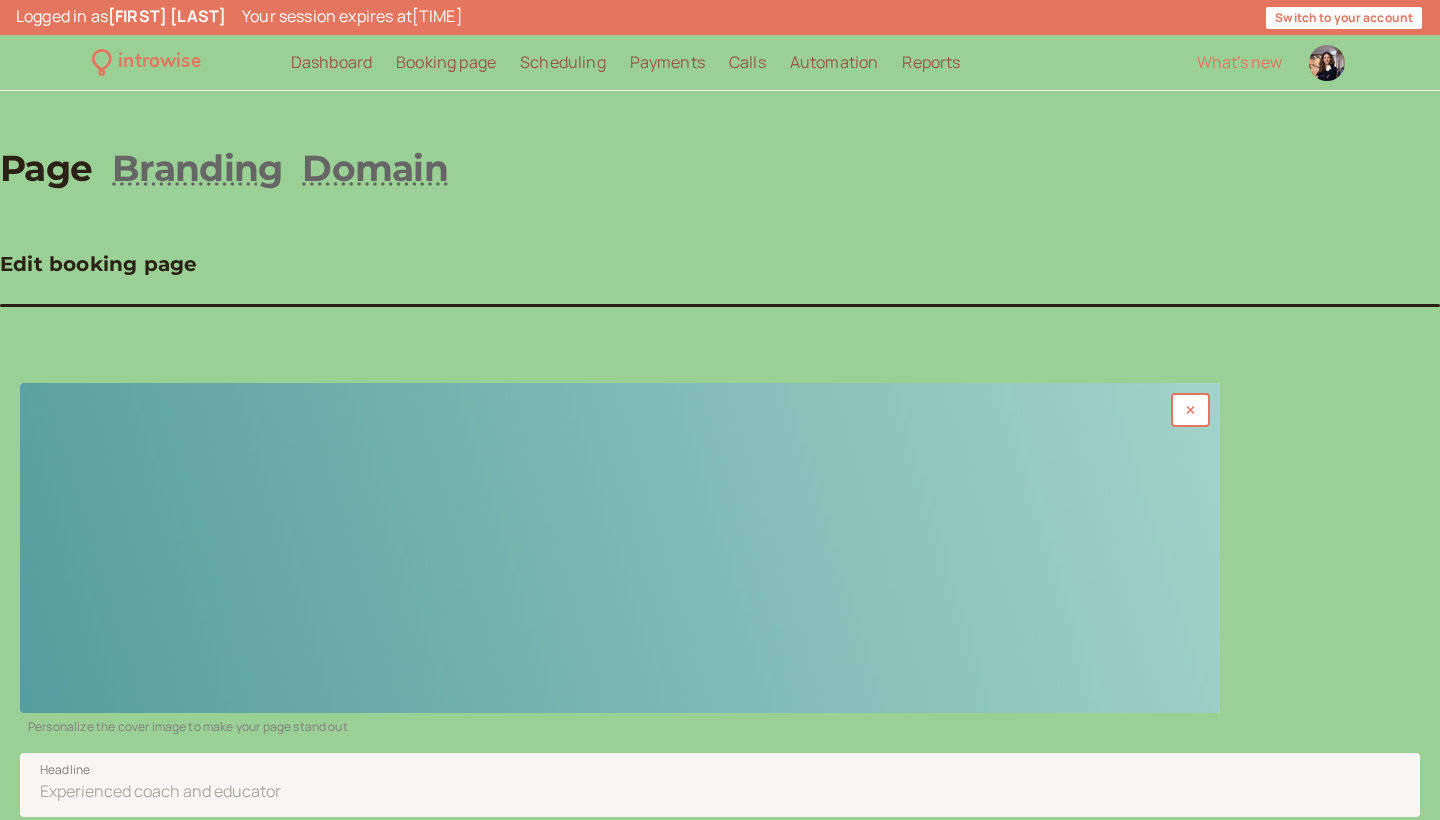 click at bounding box center [620, 548] 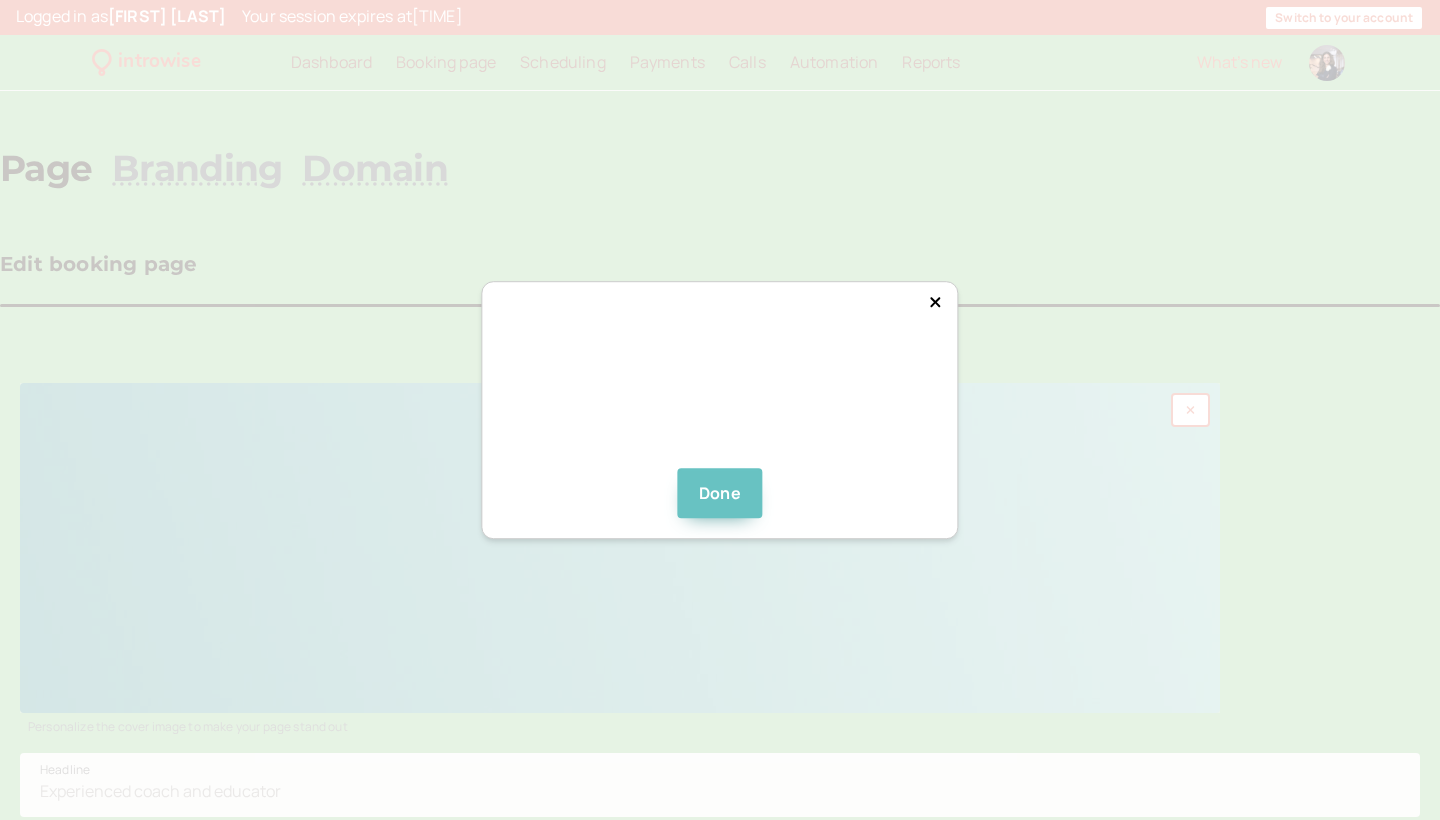 click on "Done" at bounding box center (720, 493) 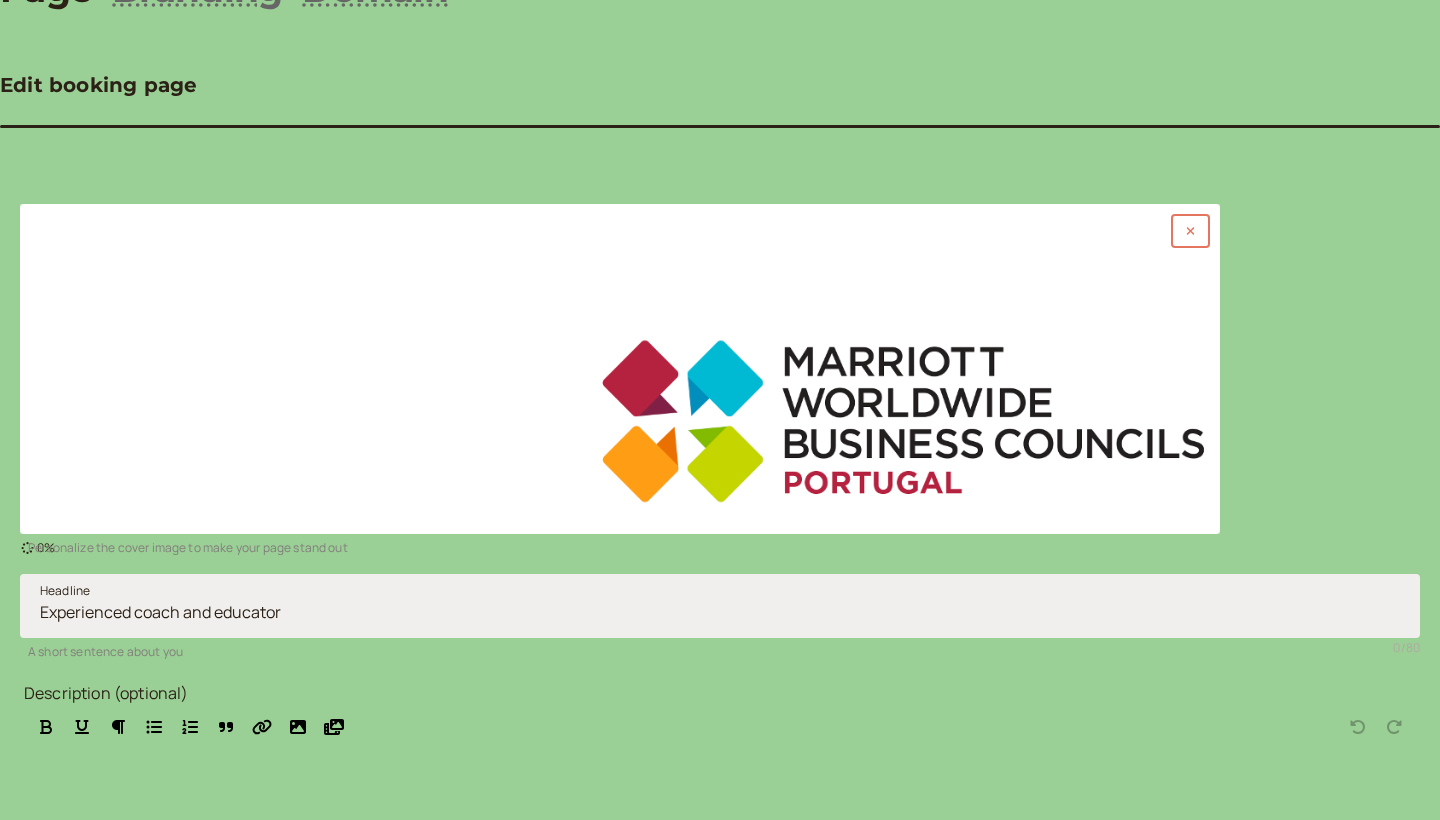 scroll, scrollTop: 210, scrollLeft: 0, axis: vertical 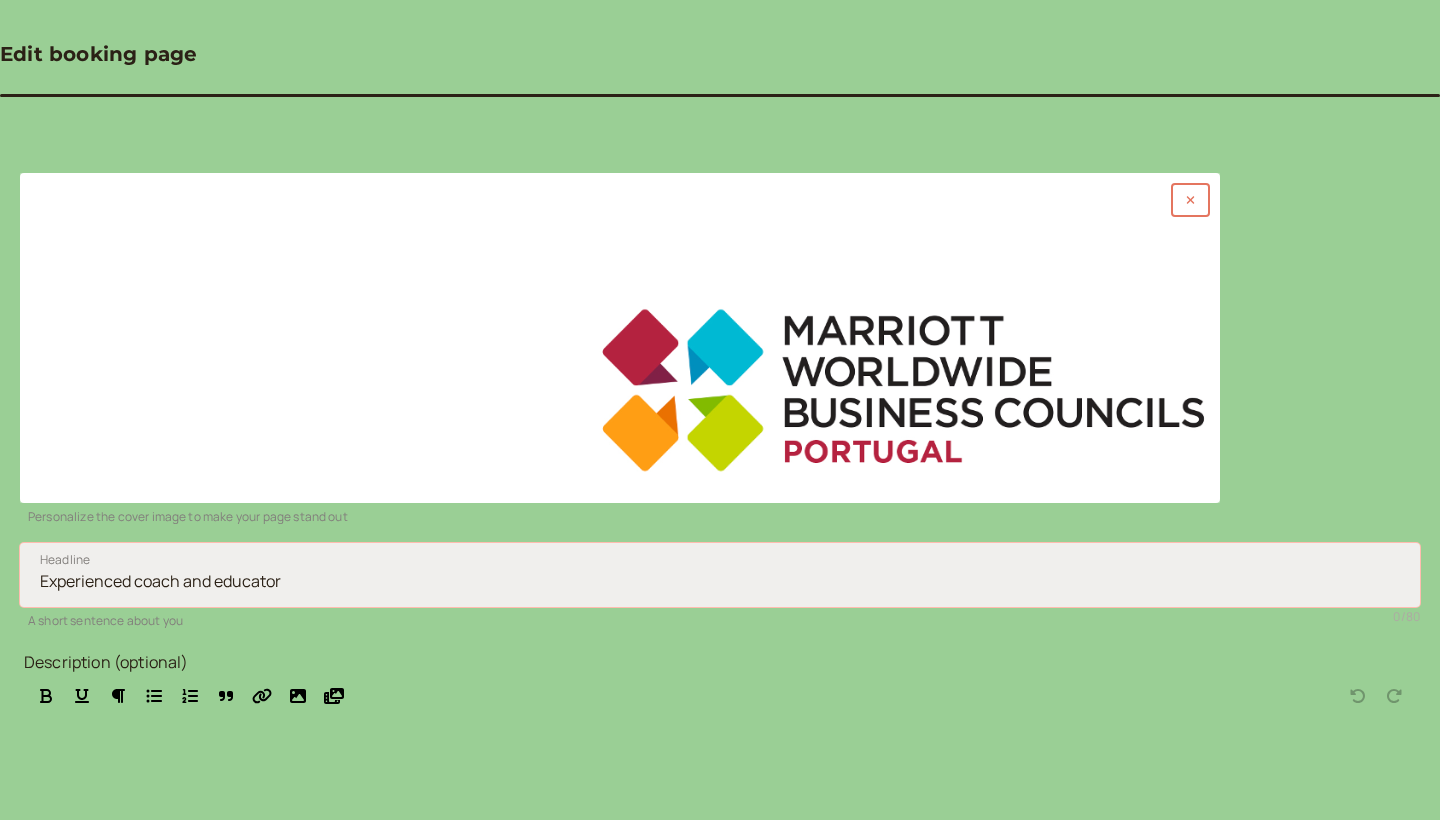 click on "Headline" at bounding box center [720, 575] 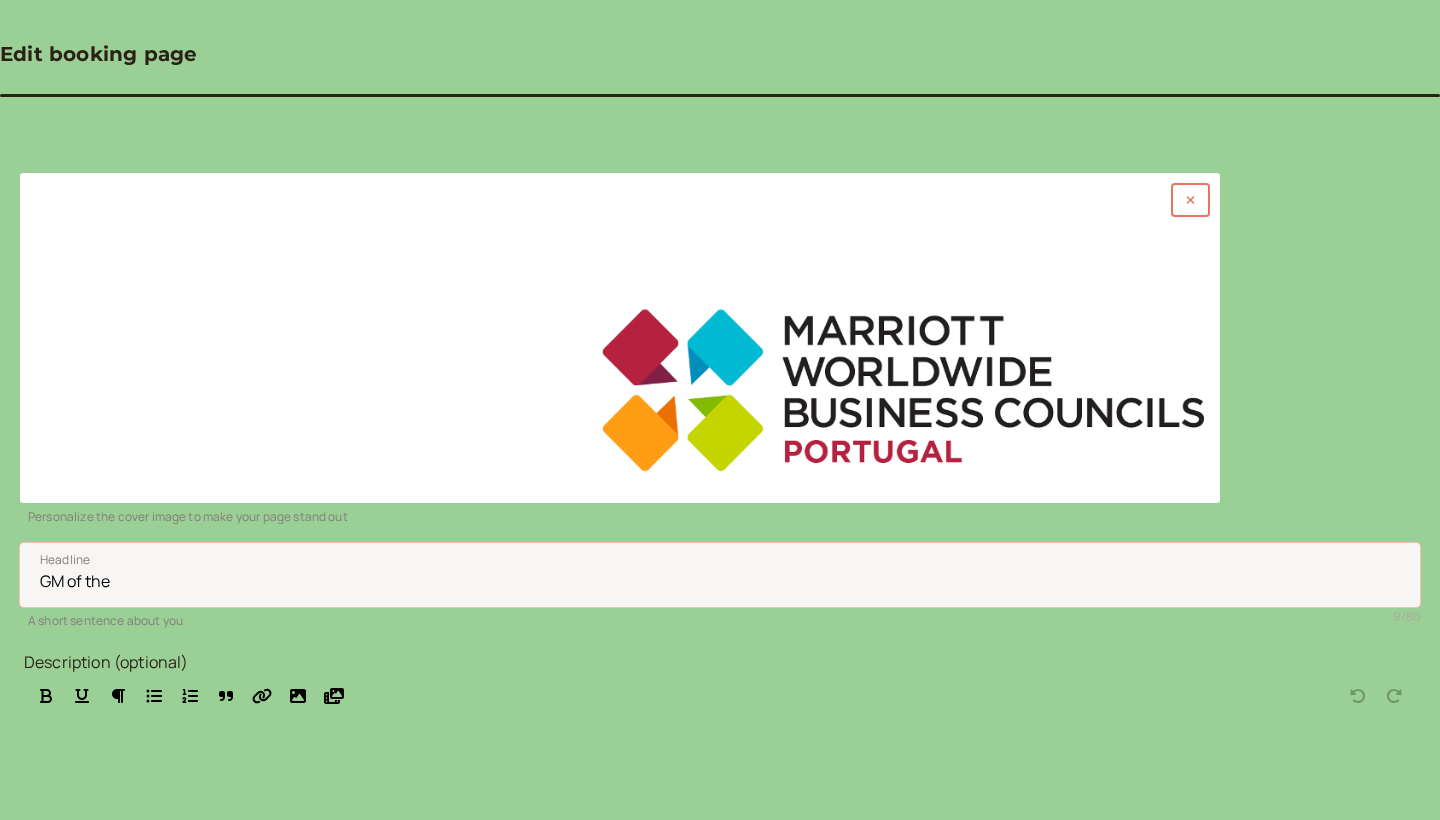 paste on "Four Points by Sheraton Matosinhos" 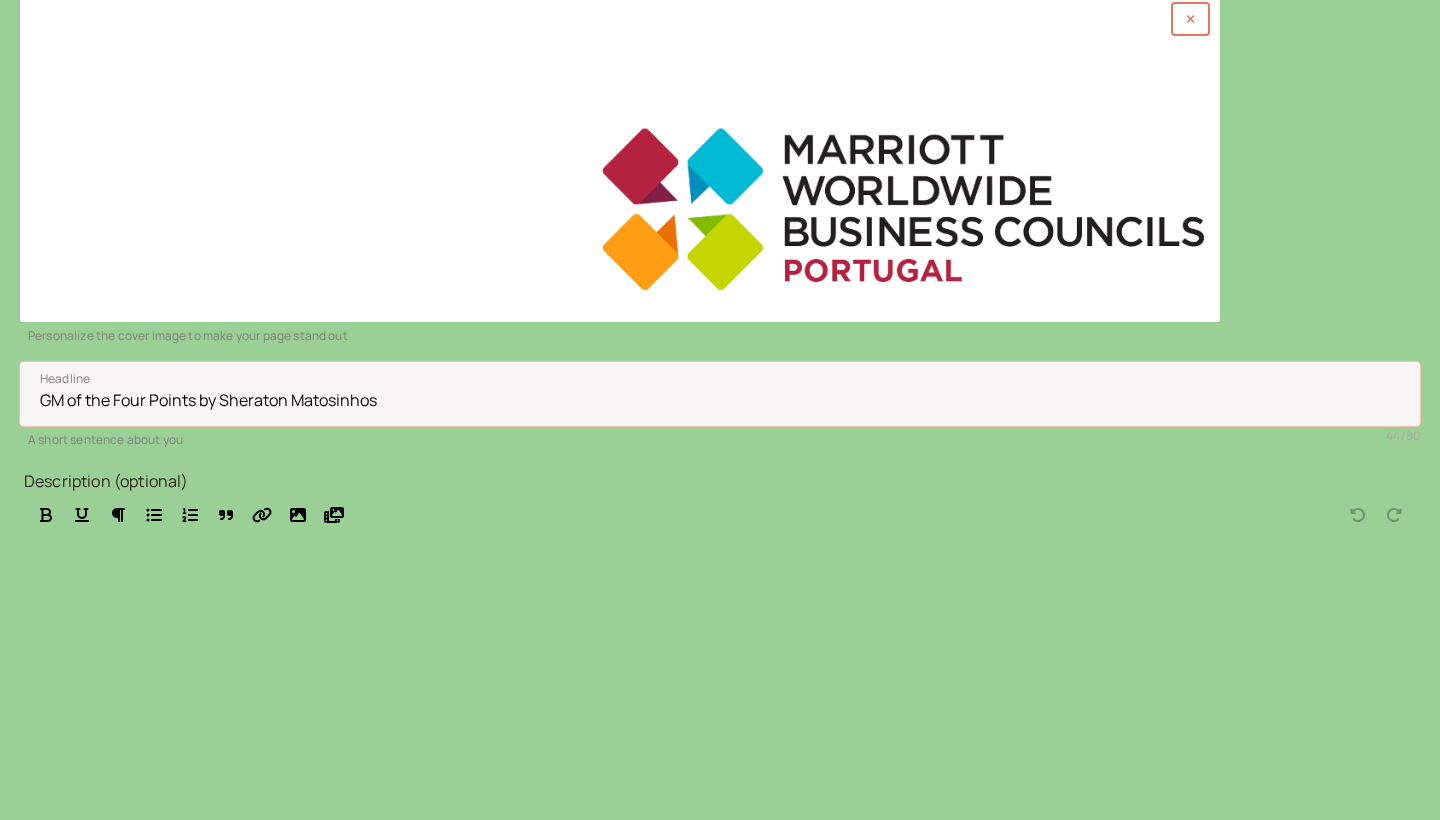 scroll, scrollTop: 390, scrollLeft: 0, axis: vertical 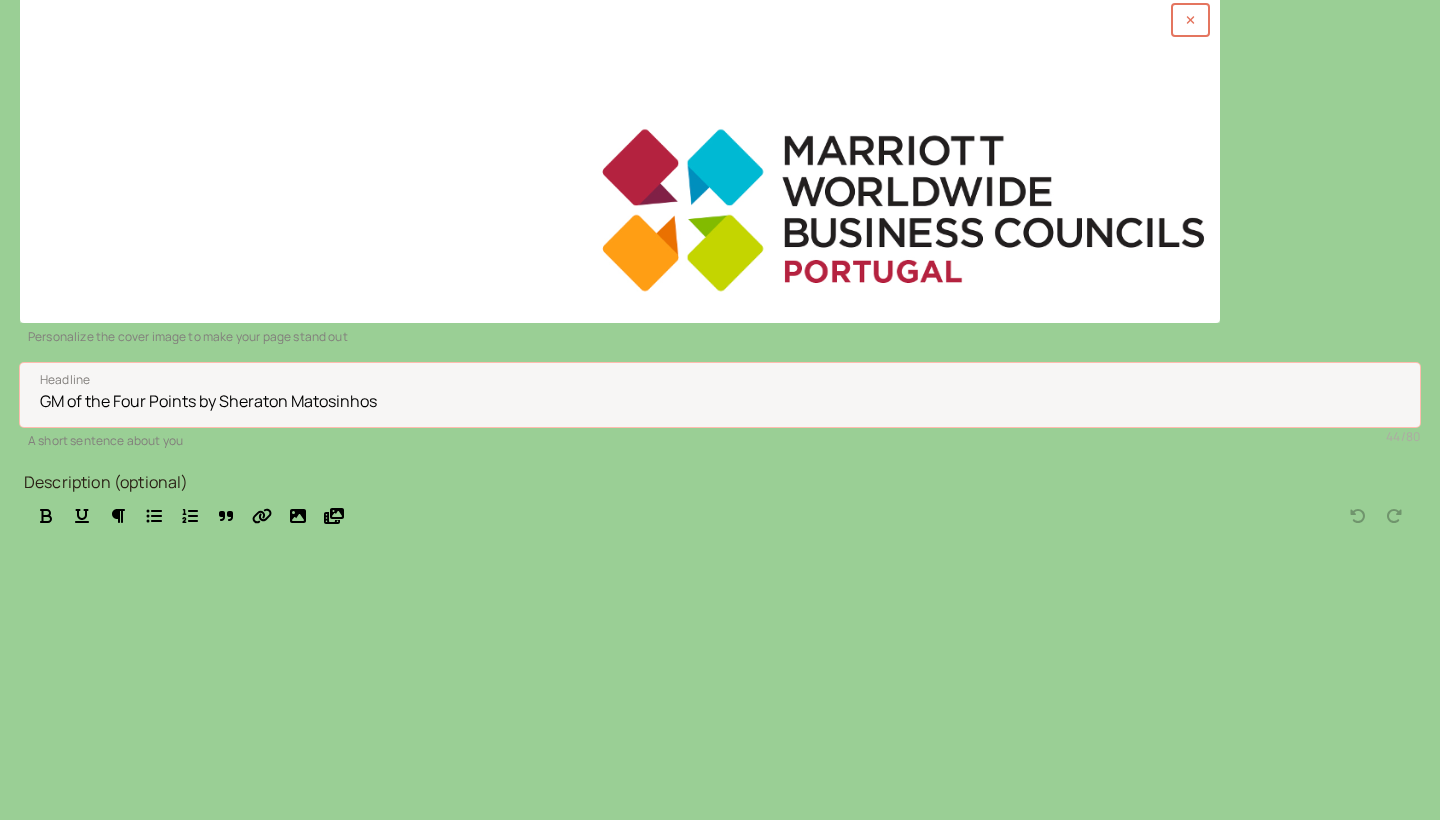 type on "GM of the Four Points by Sheraton Matosinhos" 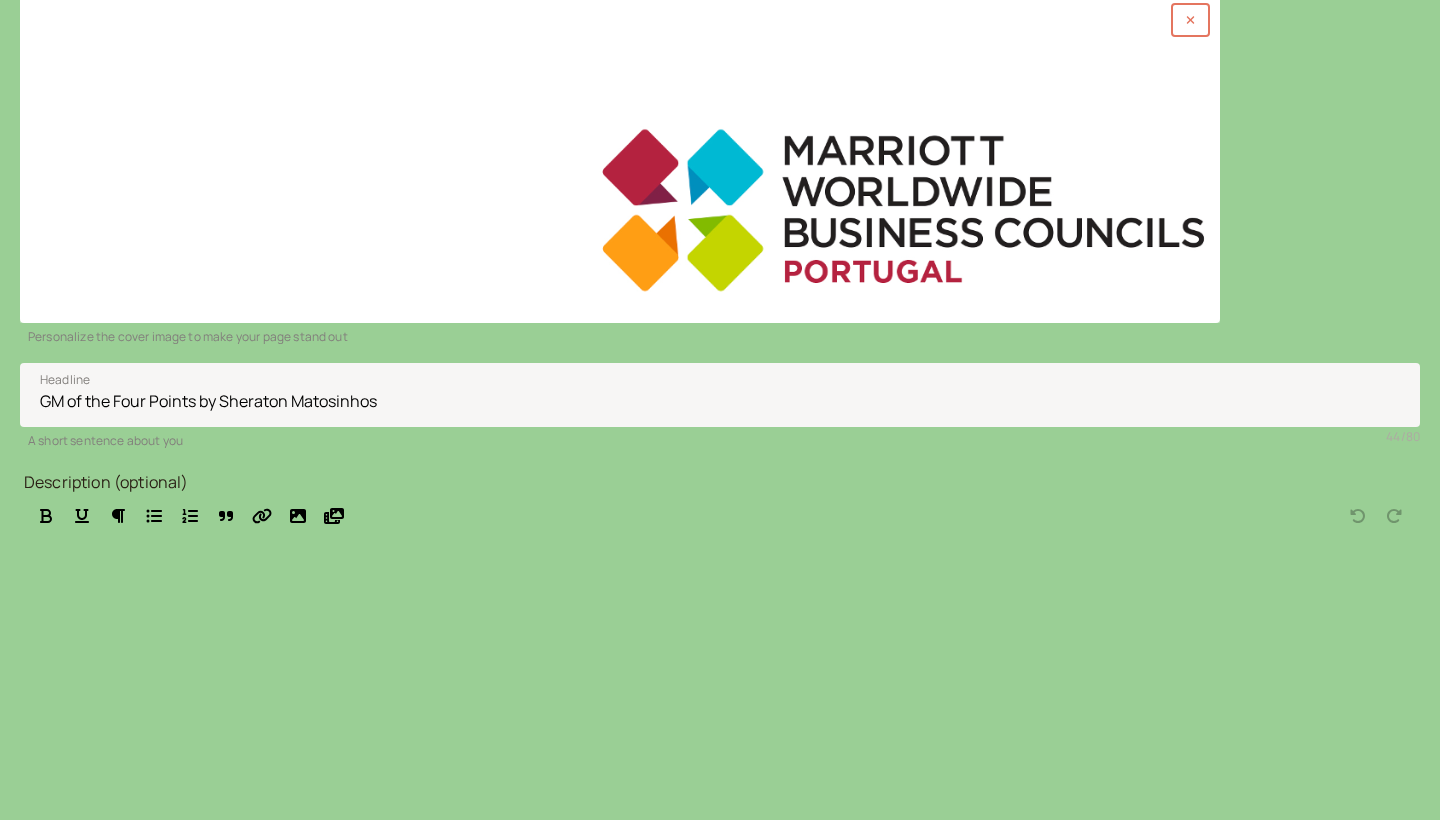 click on "Save" at bounding box center [62, 880] 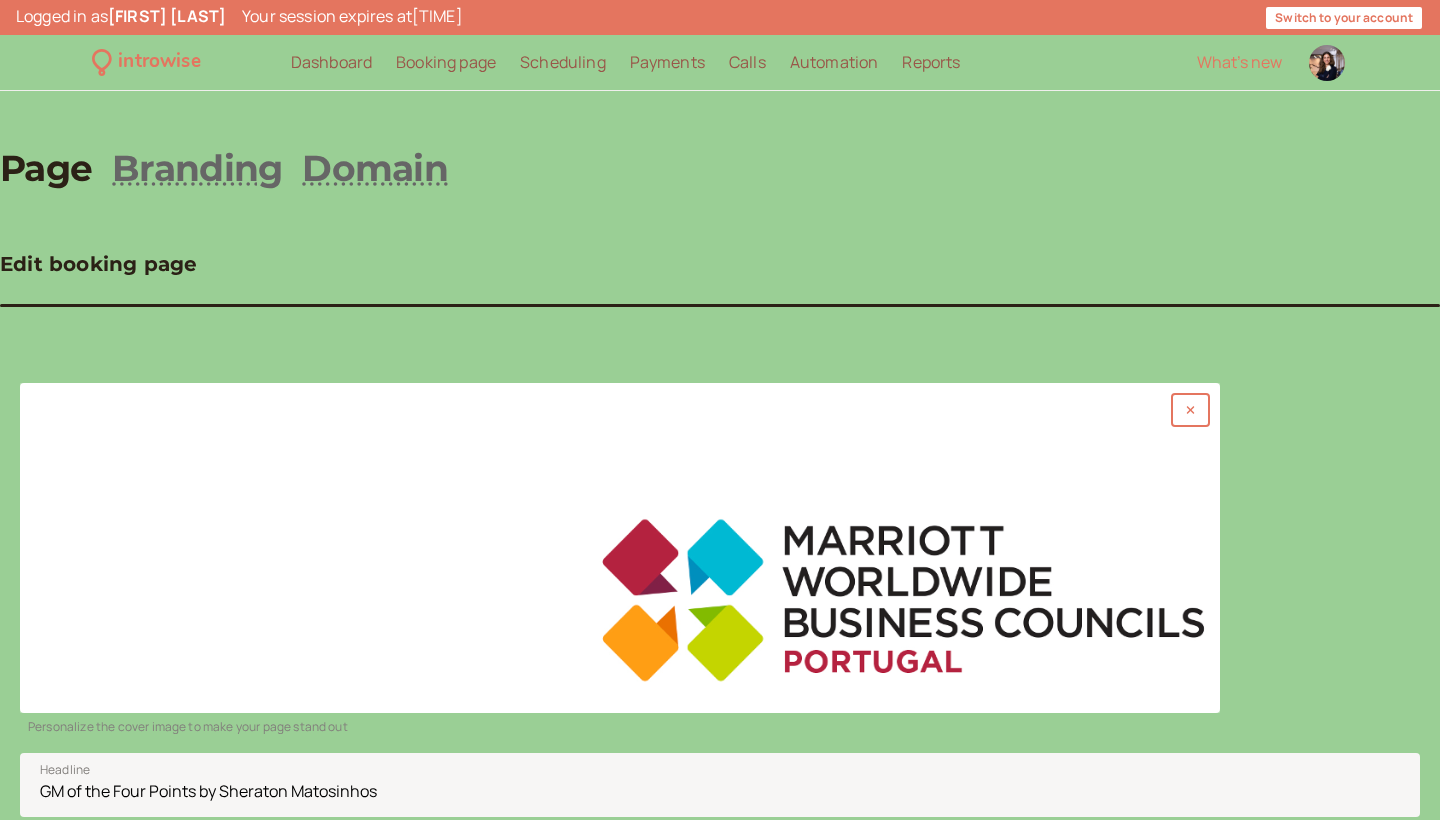 scroll, scrollTop: 0, scrollLeft: 0, axis: both 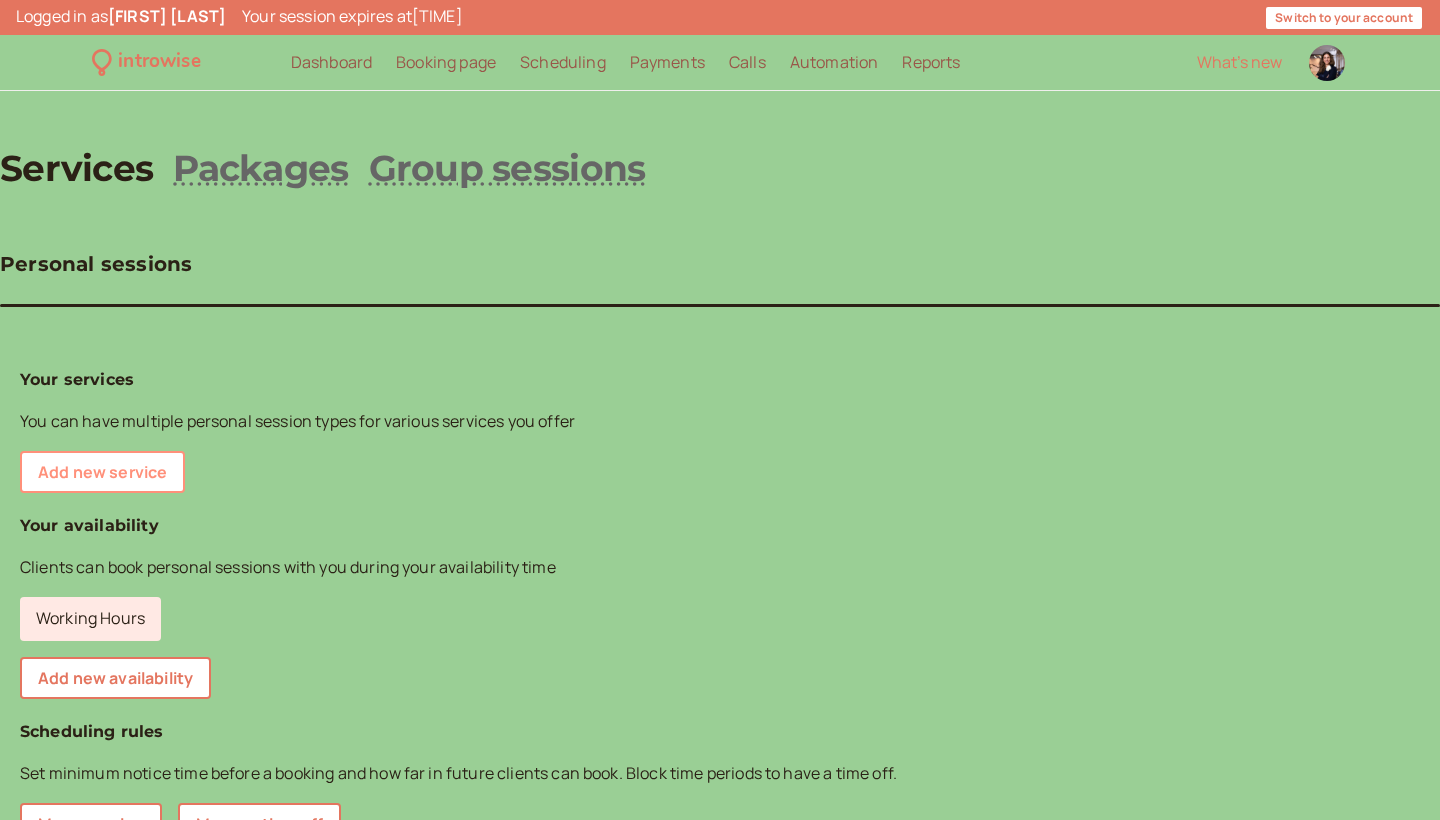 click on "Add new service" at bounding box center (102, 472) 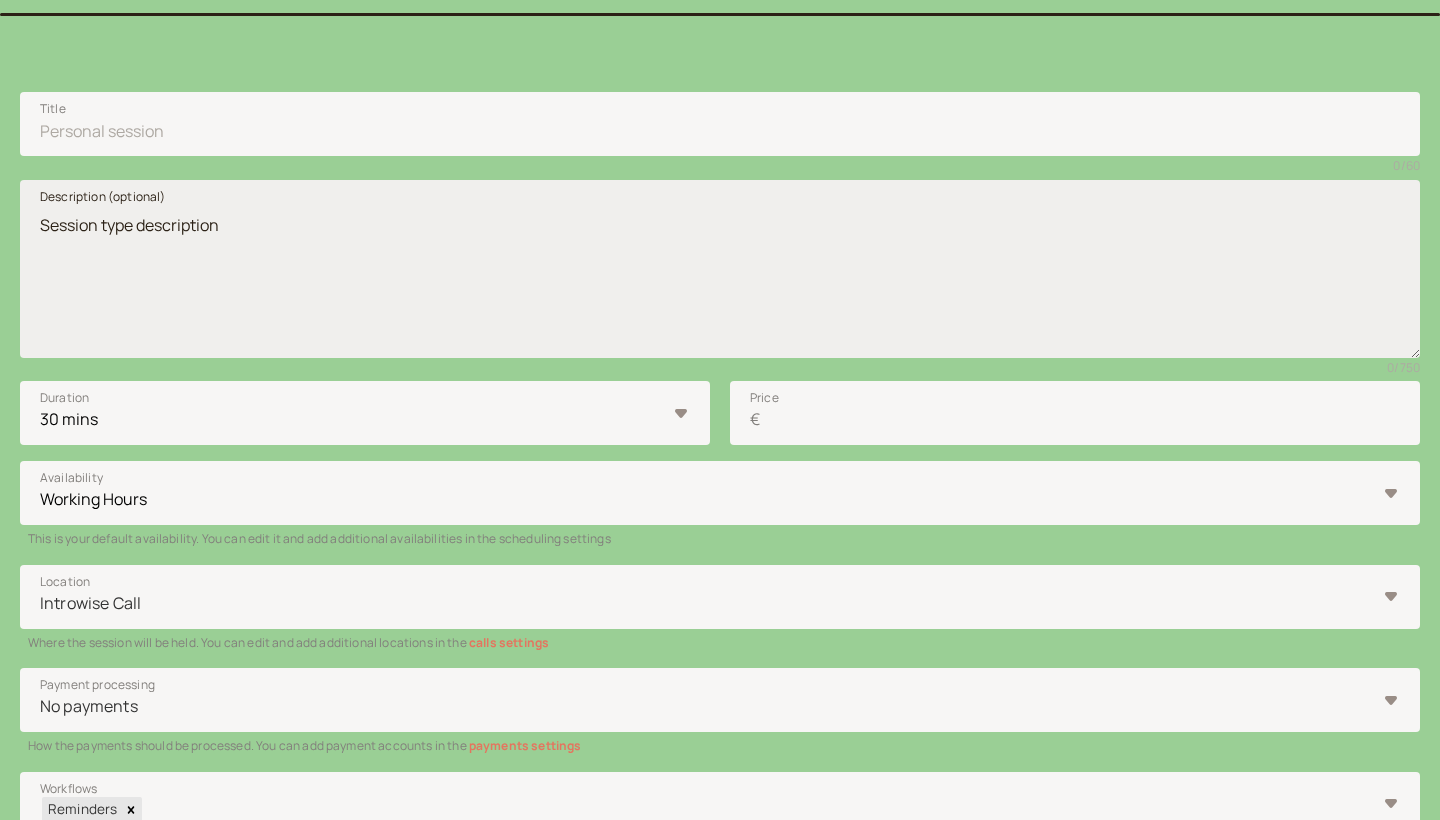 scroll, scrollTop: 418, scrollLeft: 0, axis: vertical 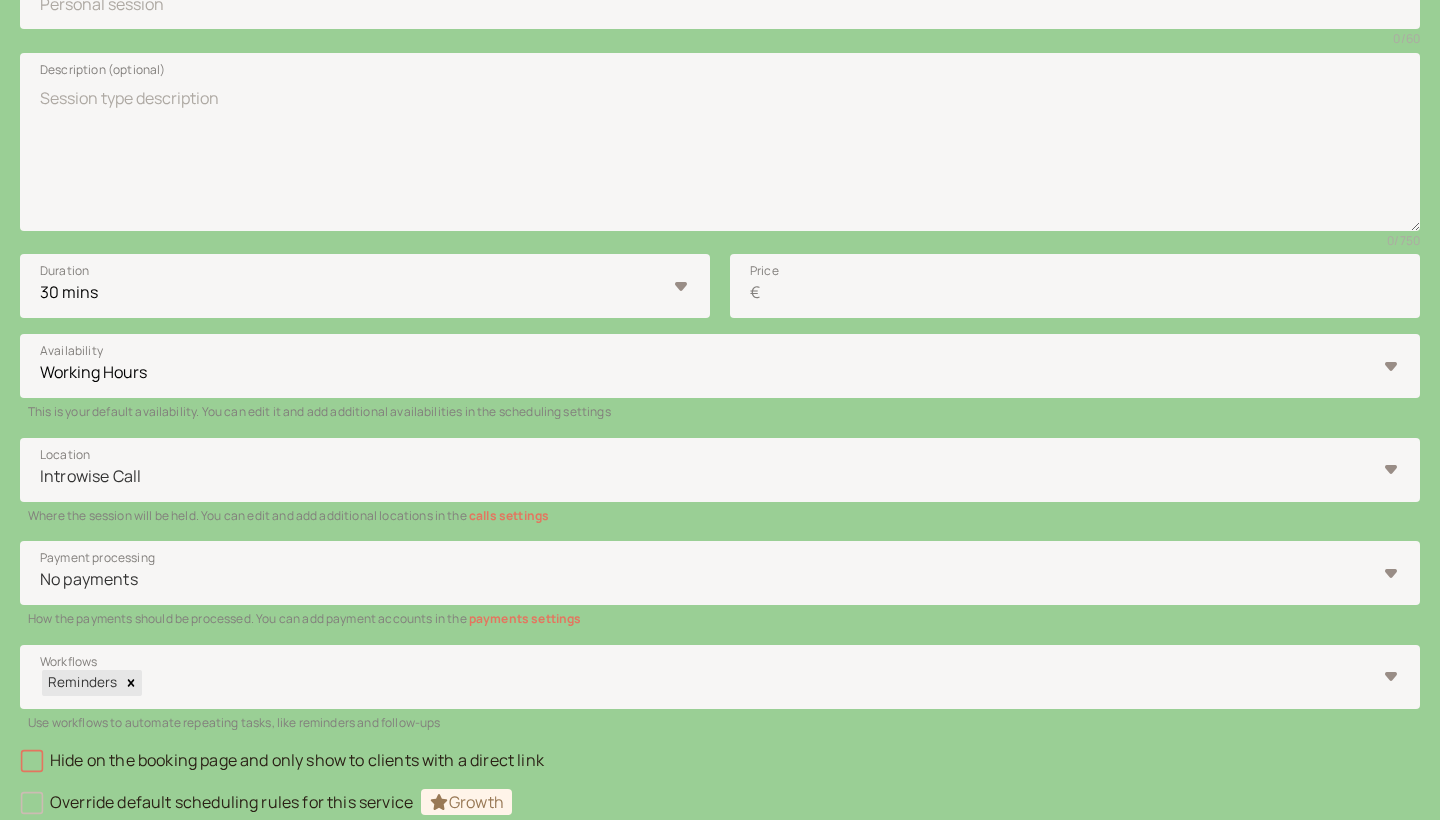 click on "calls settings" at bounding box center [509, 515] 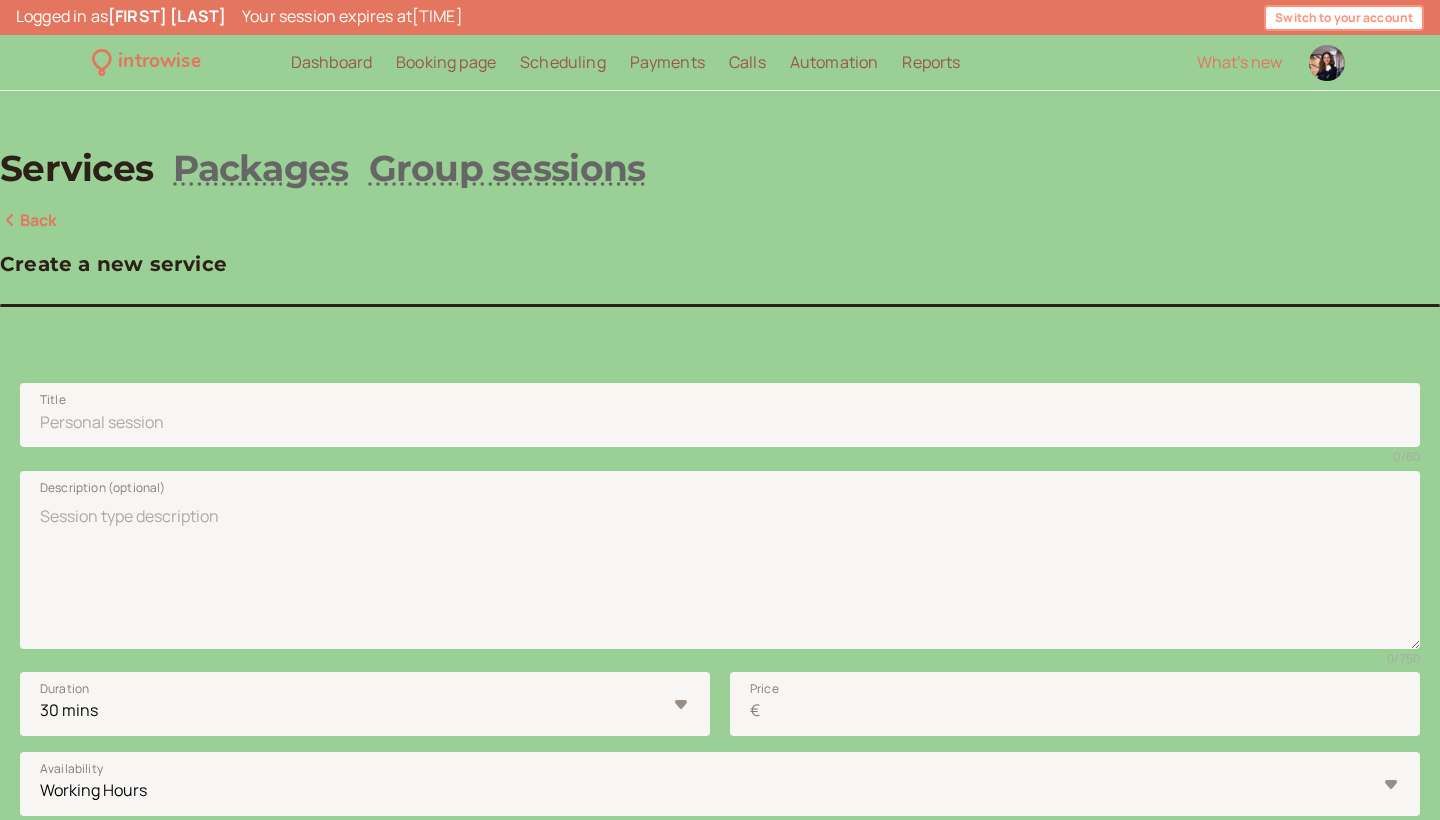 scroll, scrollTop: 0, scrollLeft: 0, axis: both 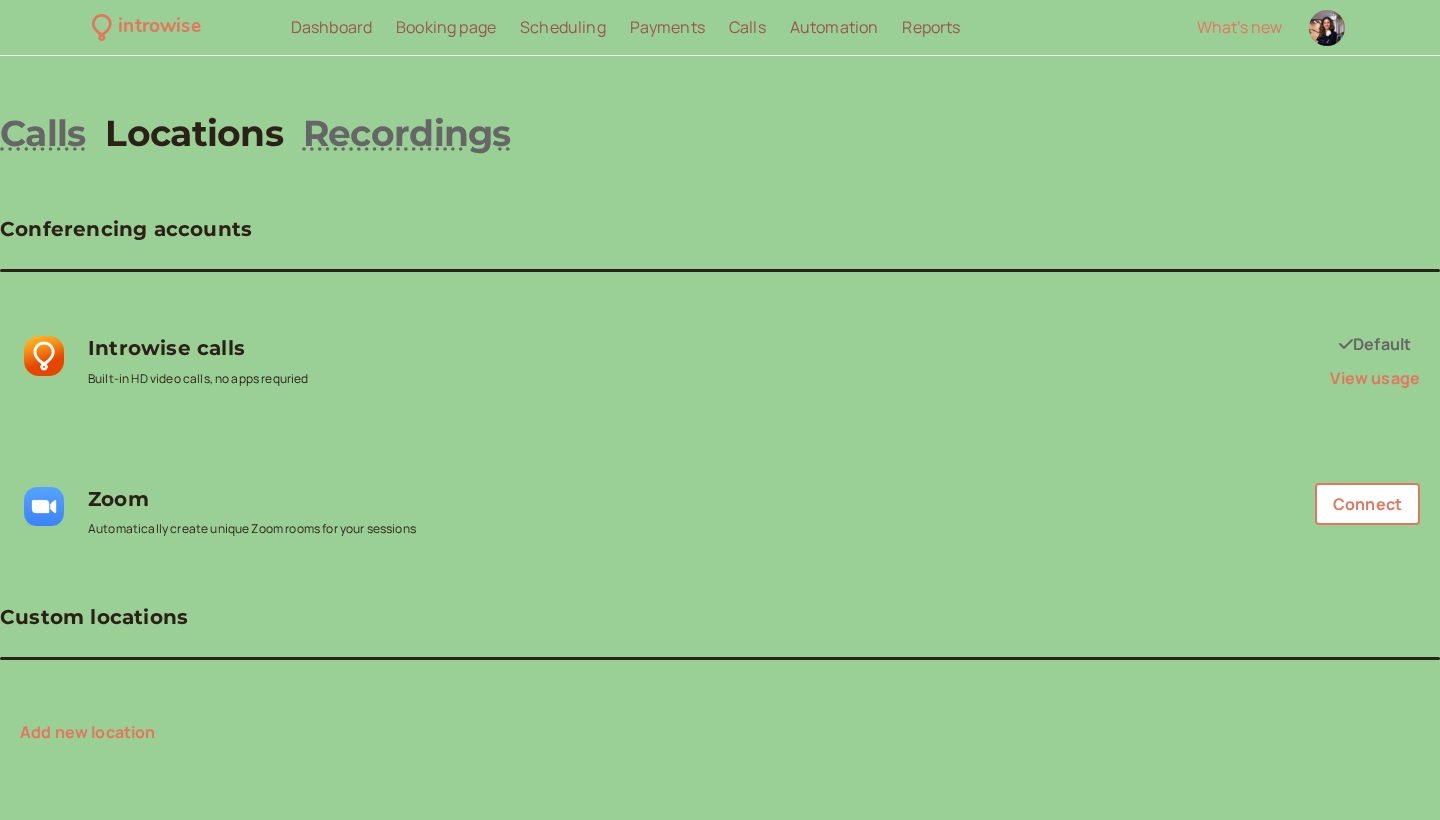 click on "Add new location" at bounding box center [88, 732] 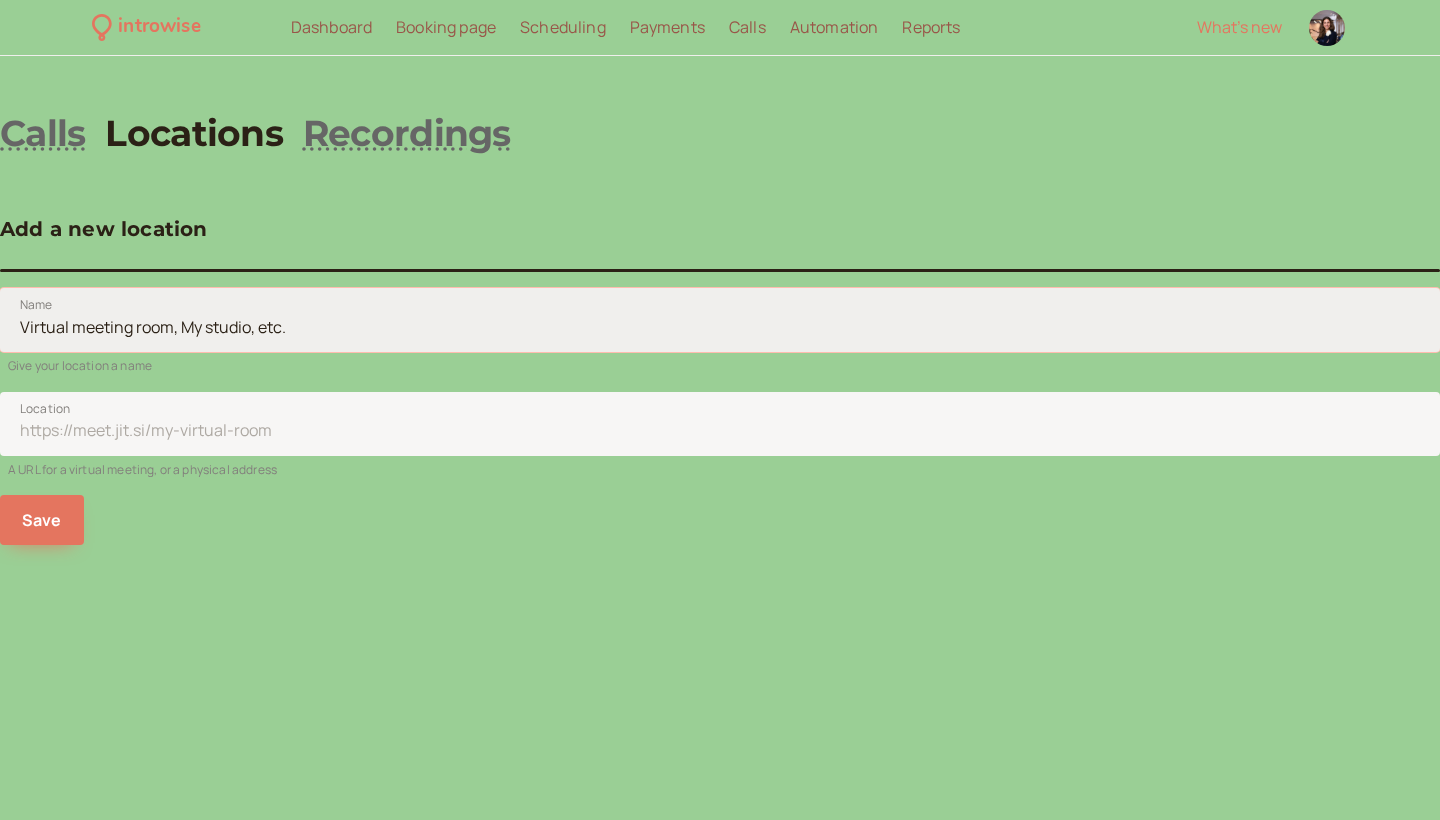 click on "Name" at bounding box center (720, 320) 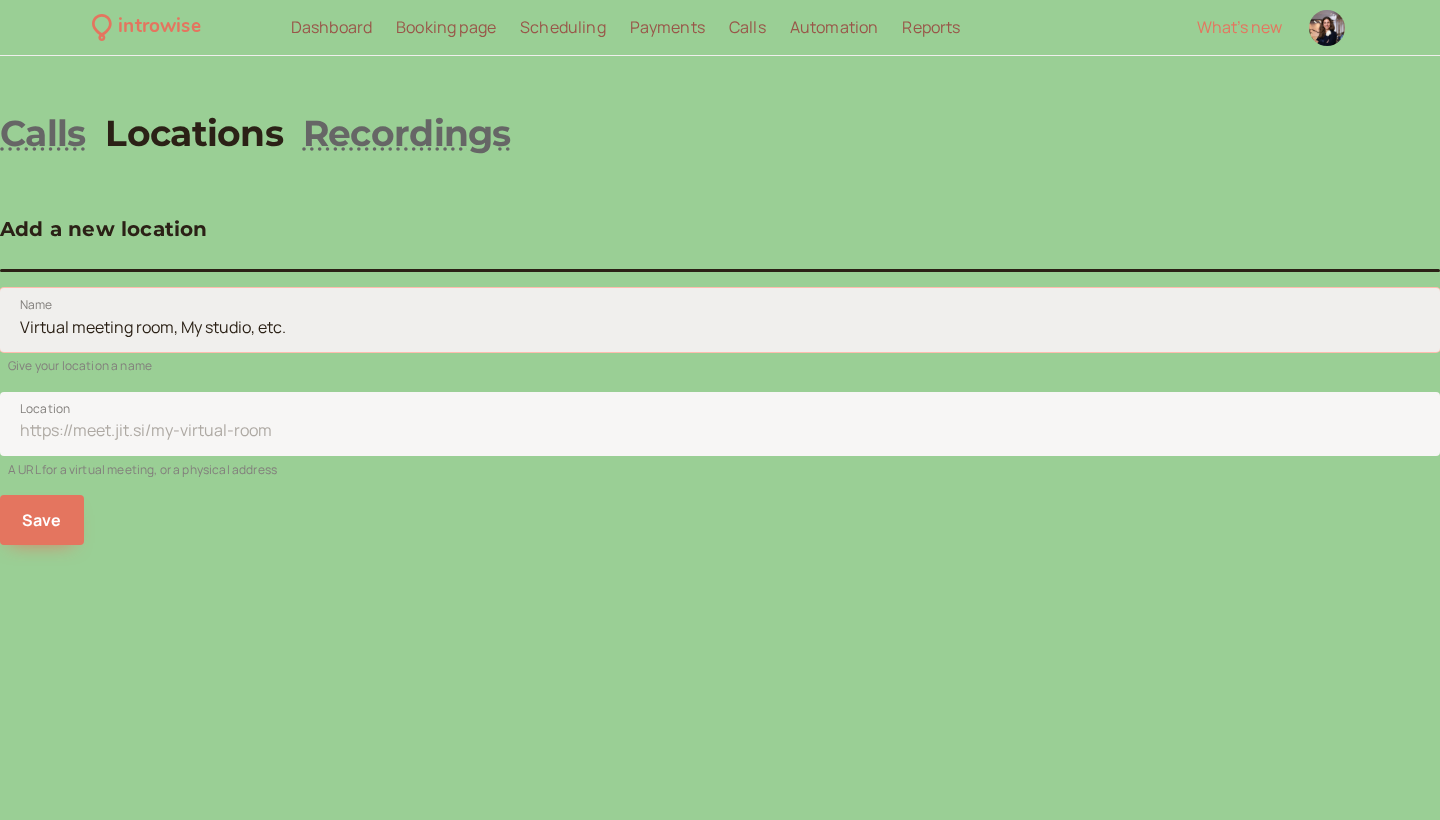 paste on "Four Points by Sheraton Matosinhos" 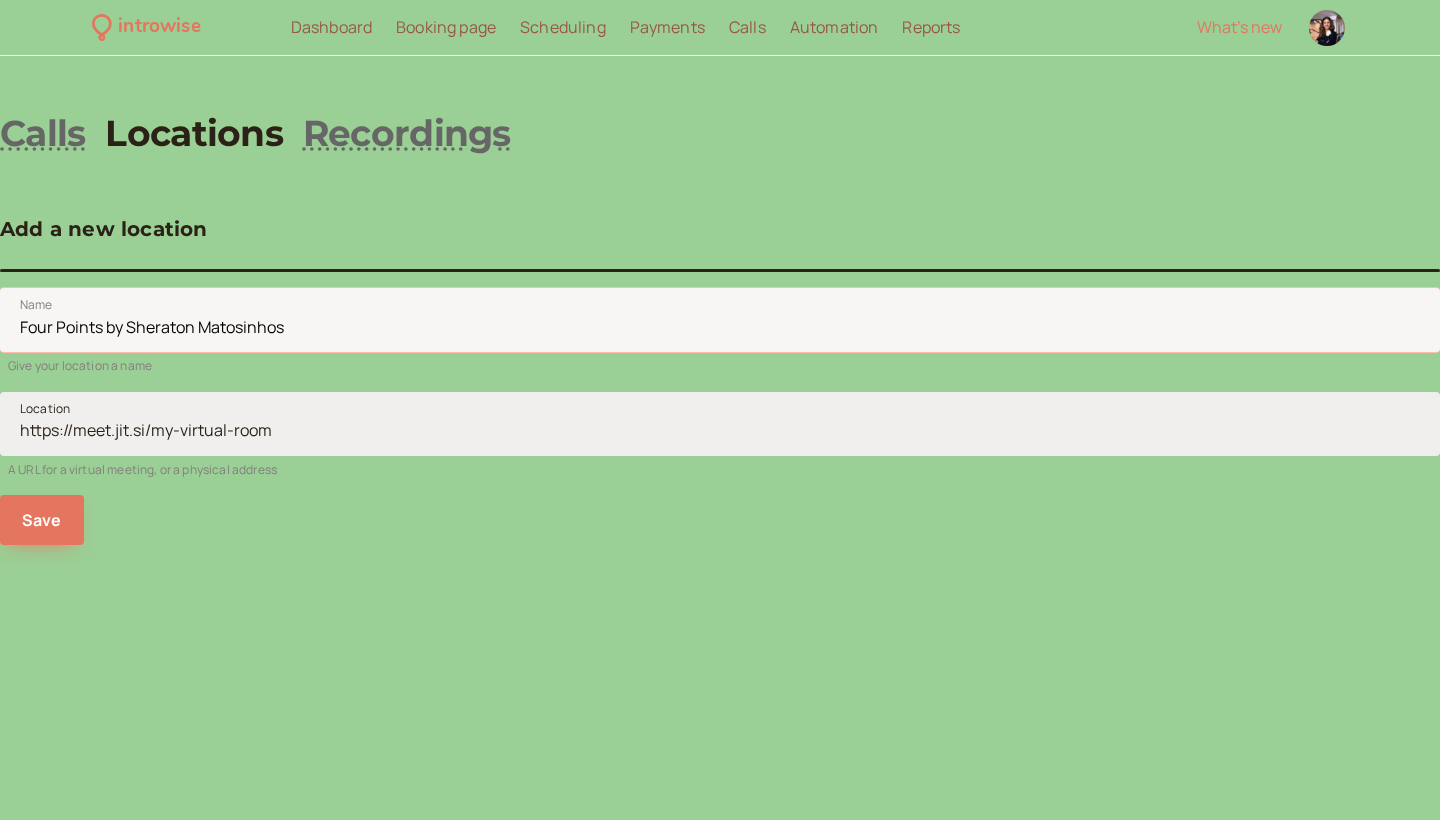 type on "Four Points by Sheraton Matosinhos" 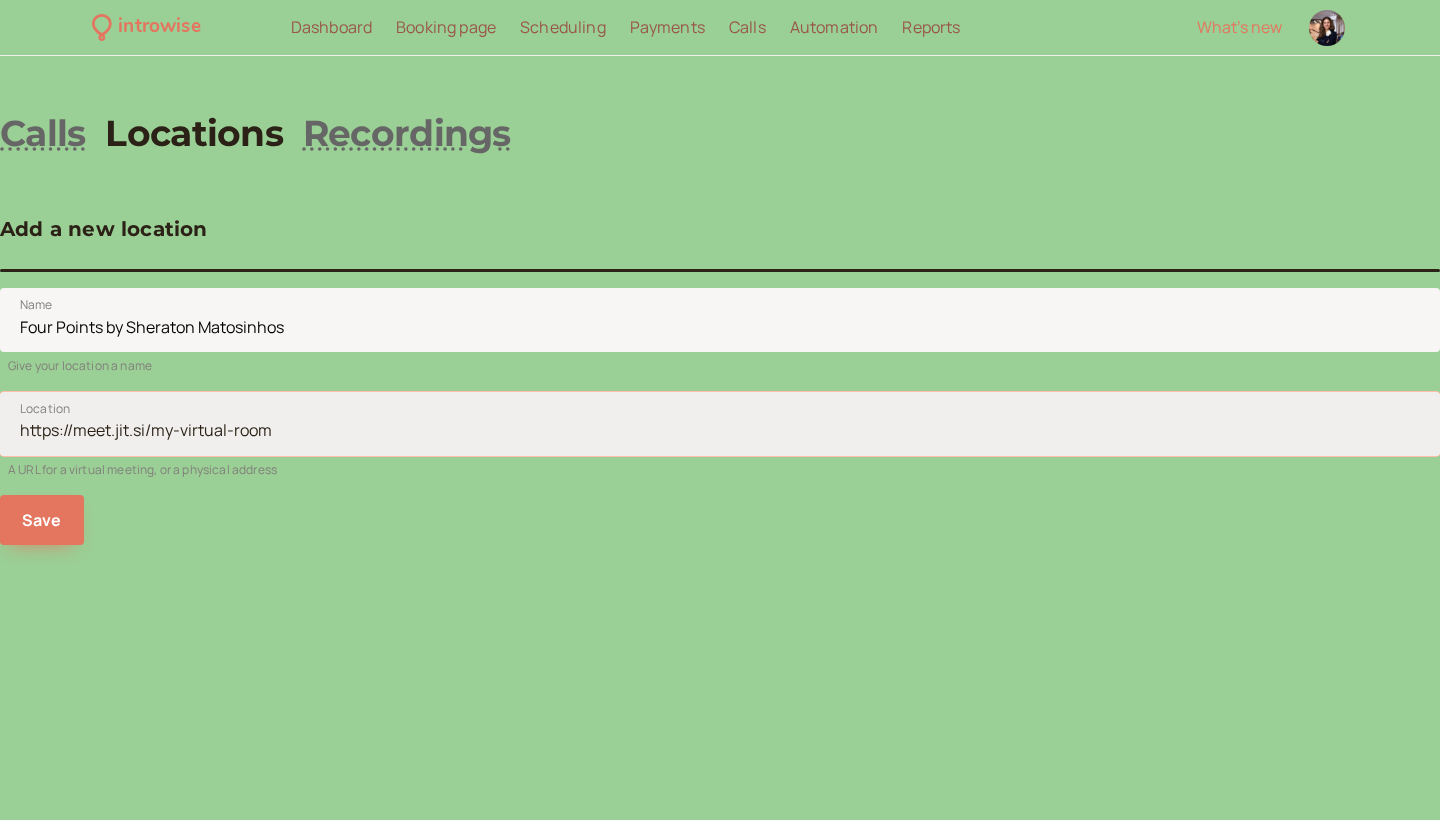 click on "Location" at bounding box center [720, 424] 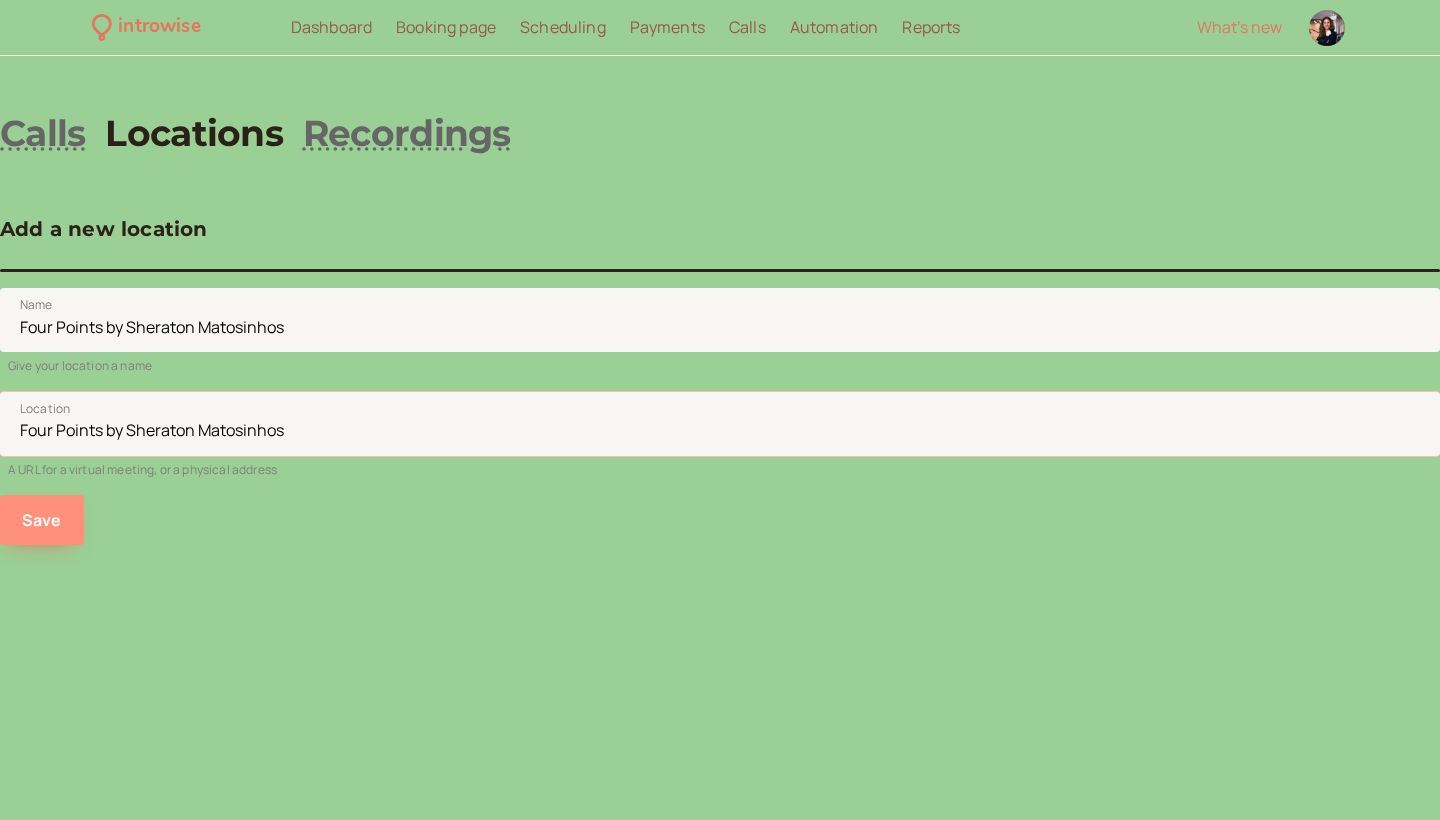 type on "Four Points by Sheraton Matosinhos" 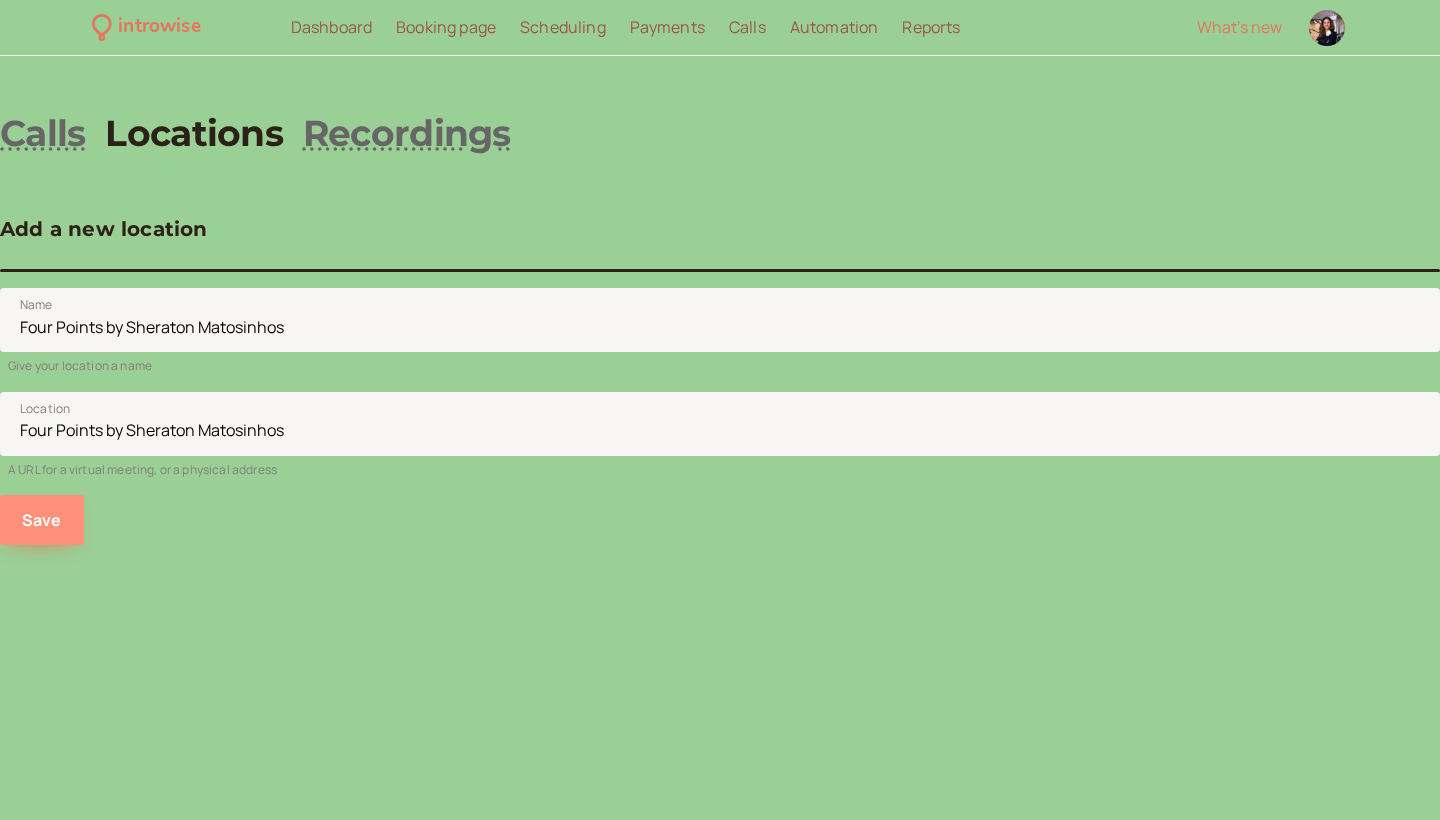 click on "Save" at bounding box center [42, 520] 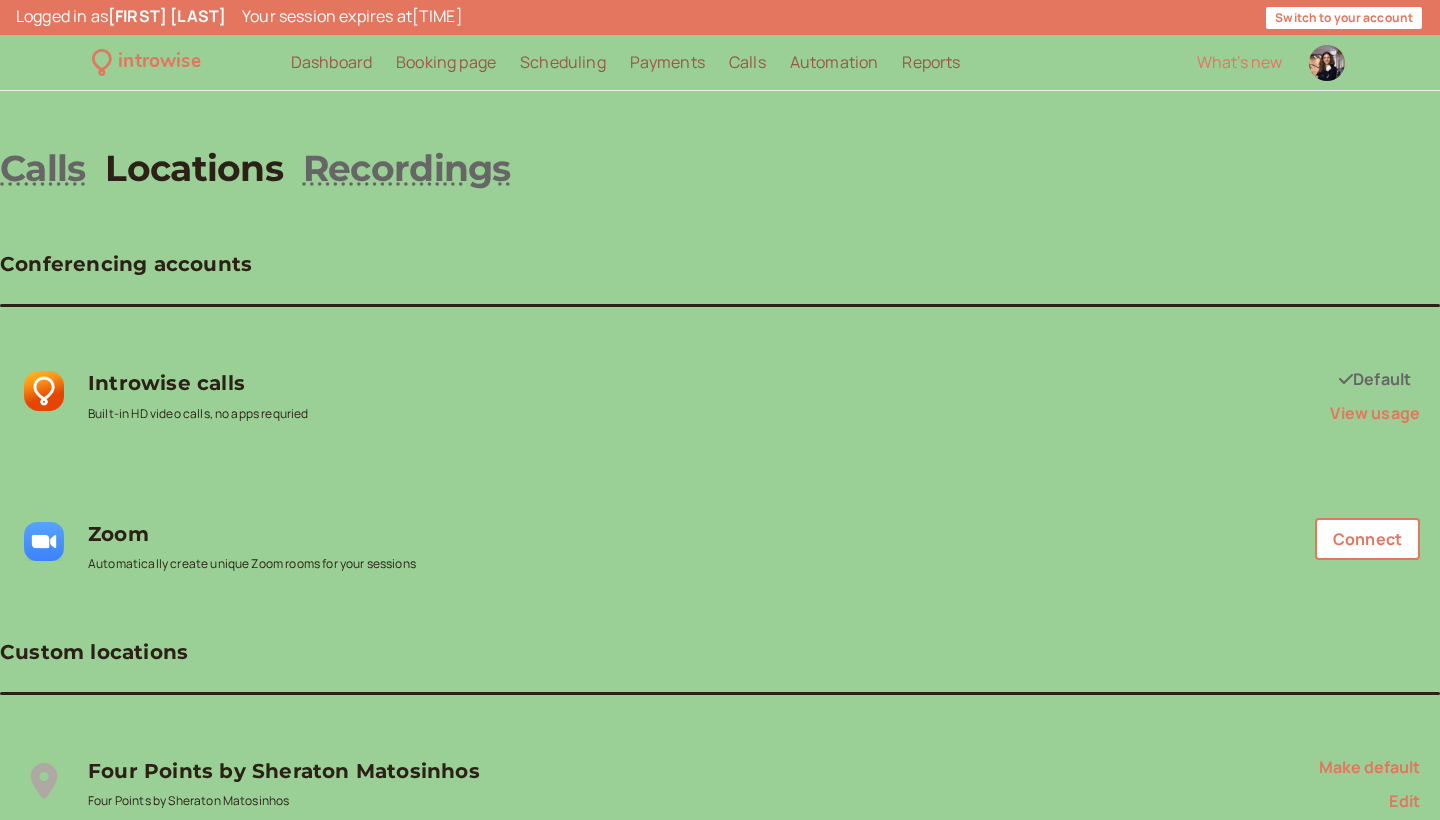 scroll, scrollTop: 0, scrollLeft: 0, axis: both 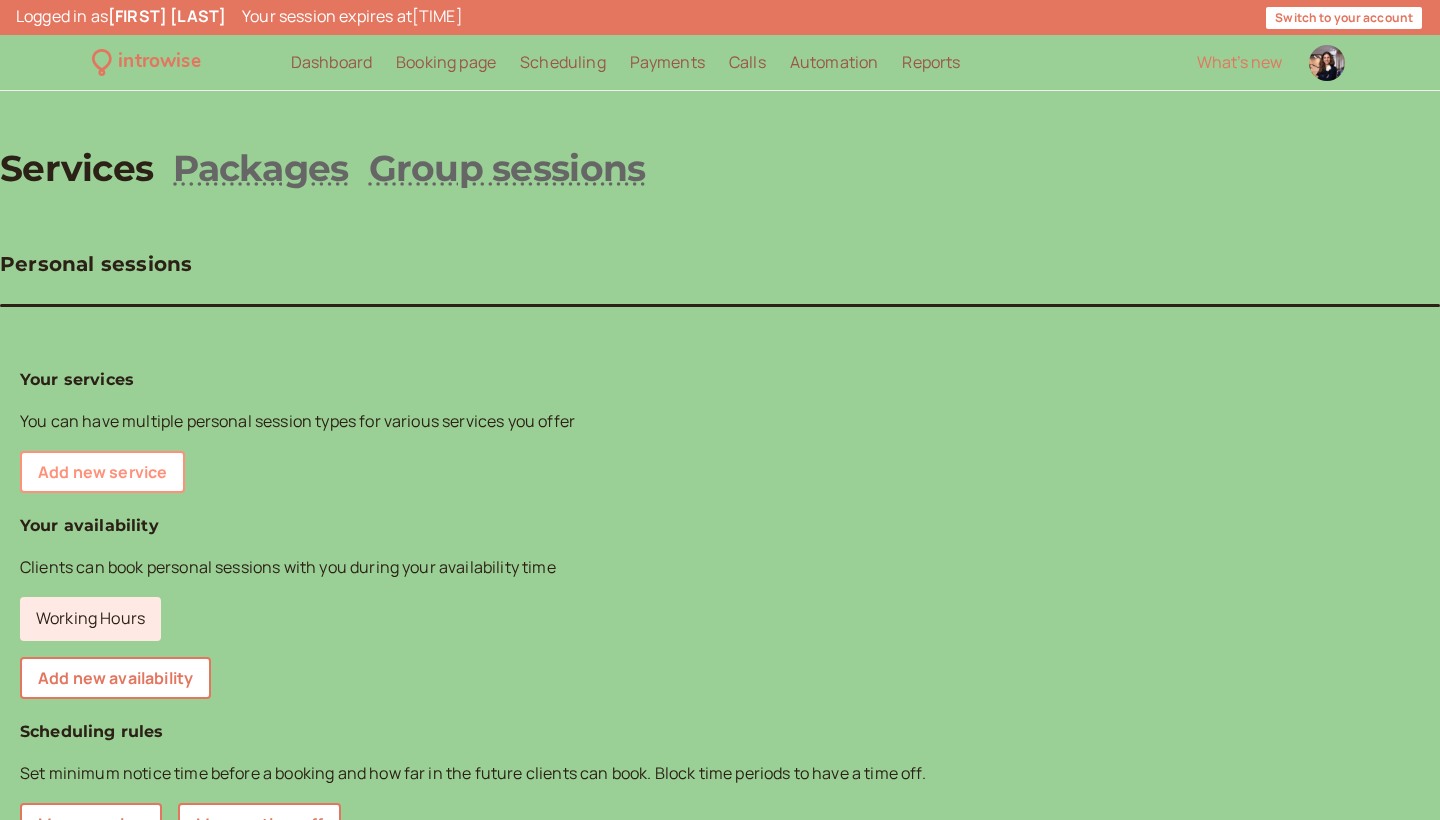 click on "Add new service" at bounding box center [102, 472] 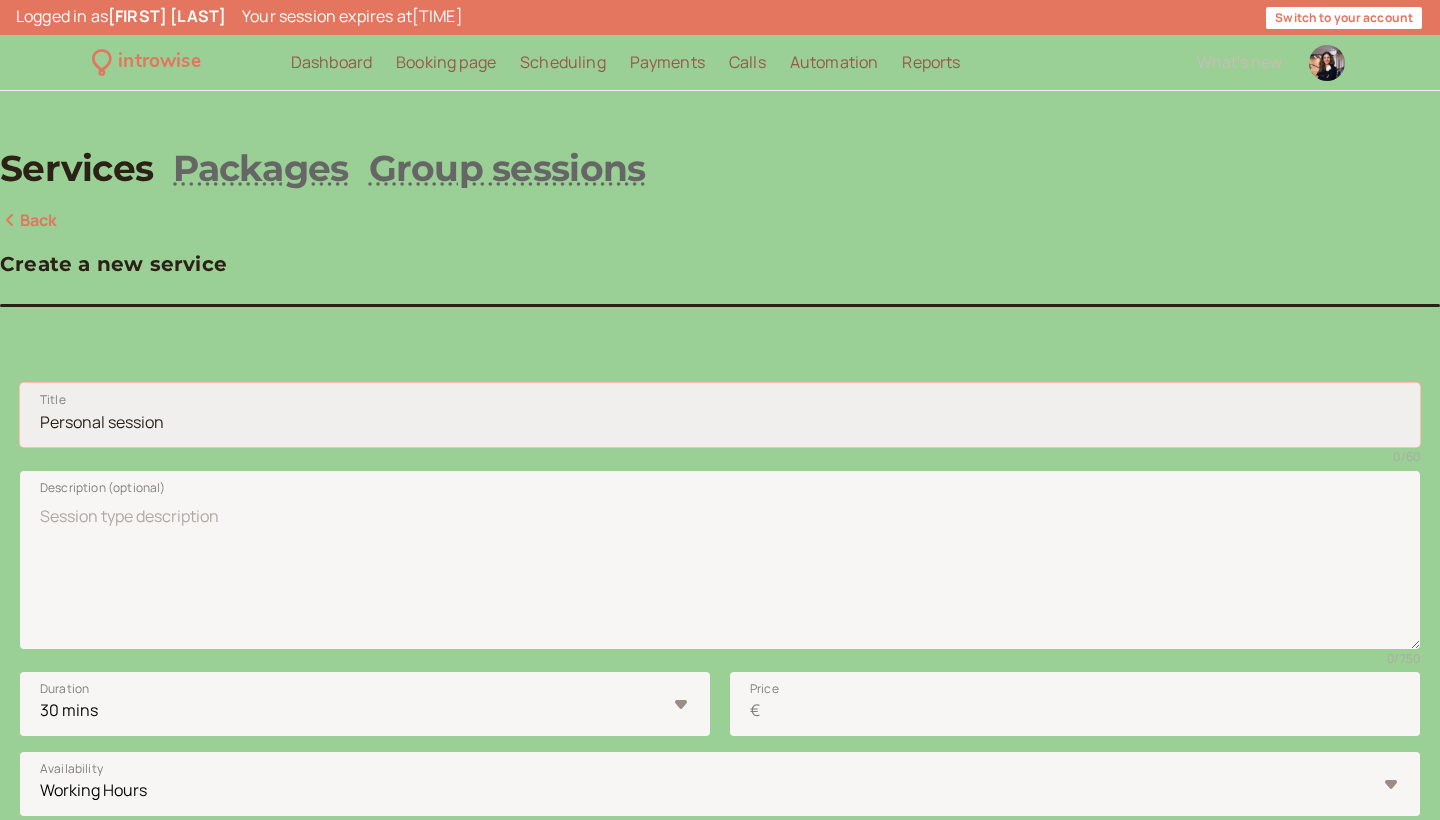 click on "Title" at bounding box center (720, 415) 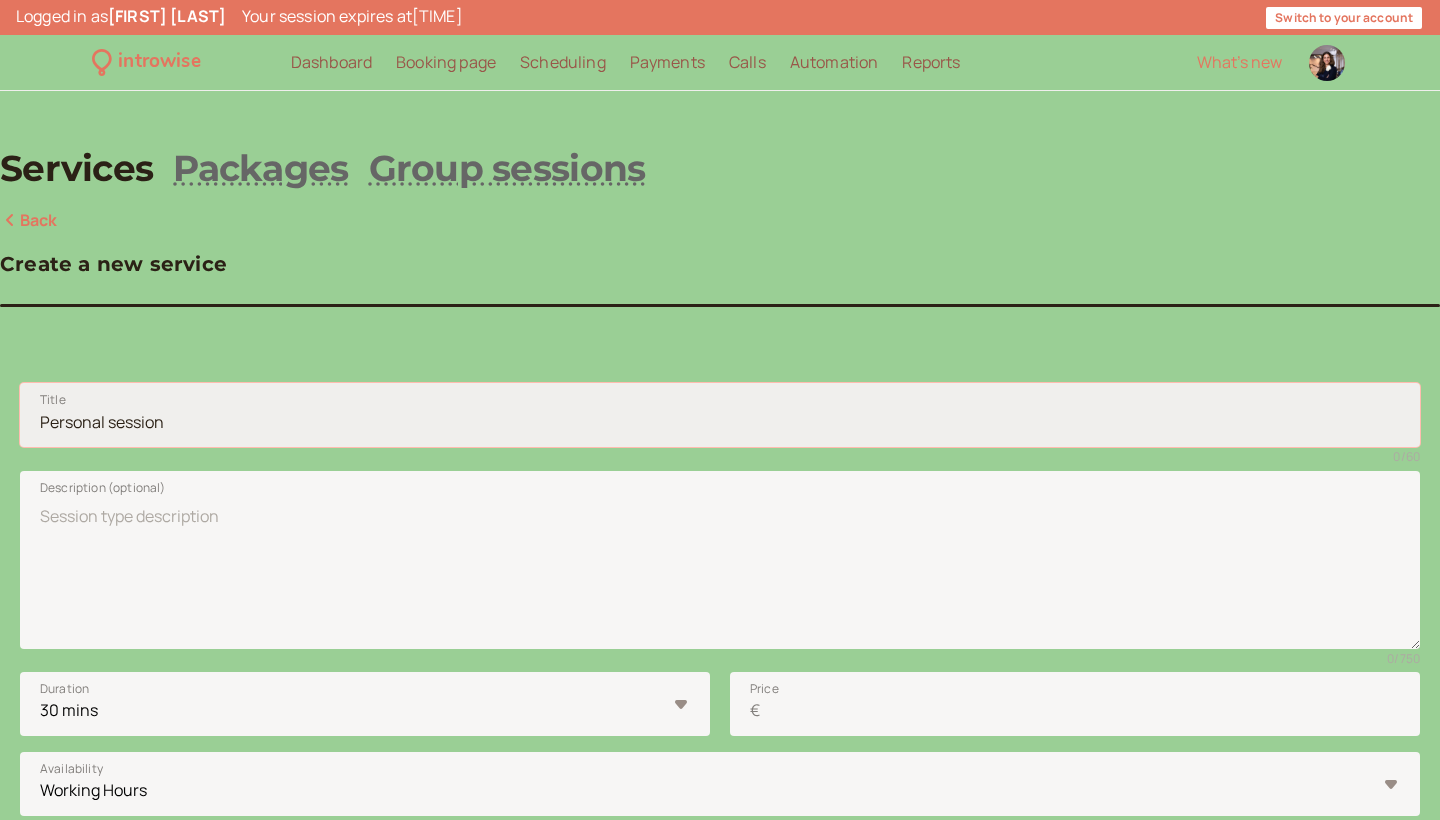 paste on "45min. Mentoring Session - Presential" 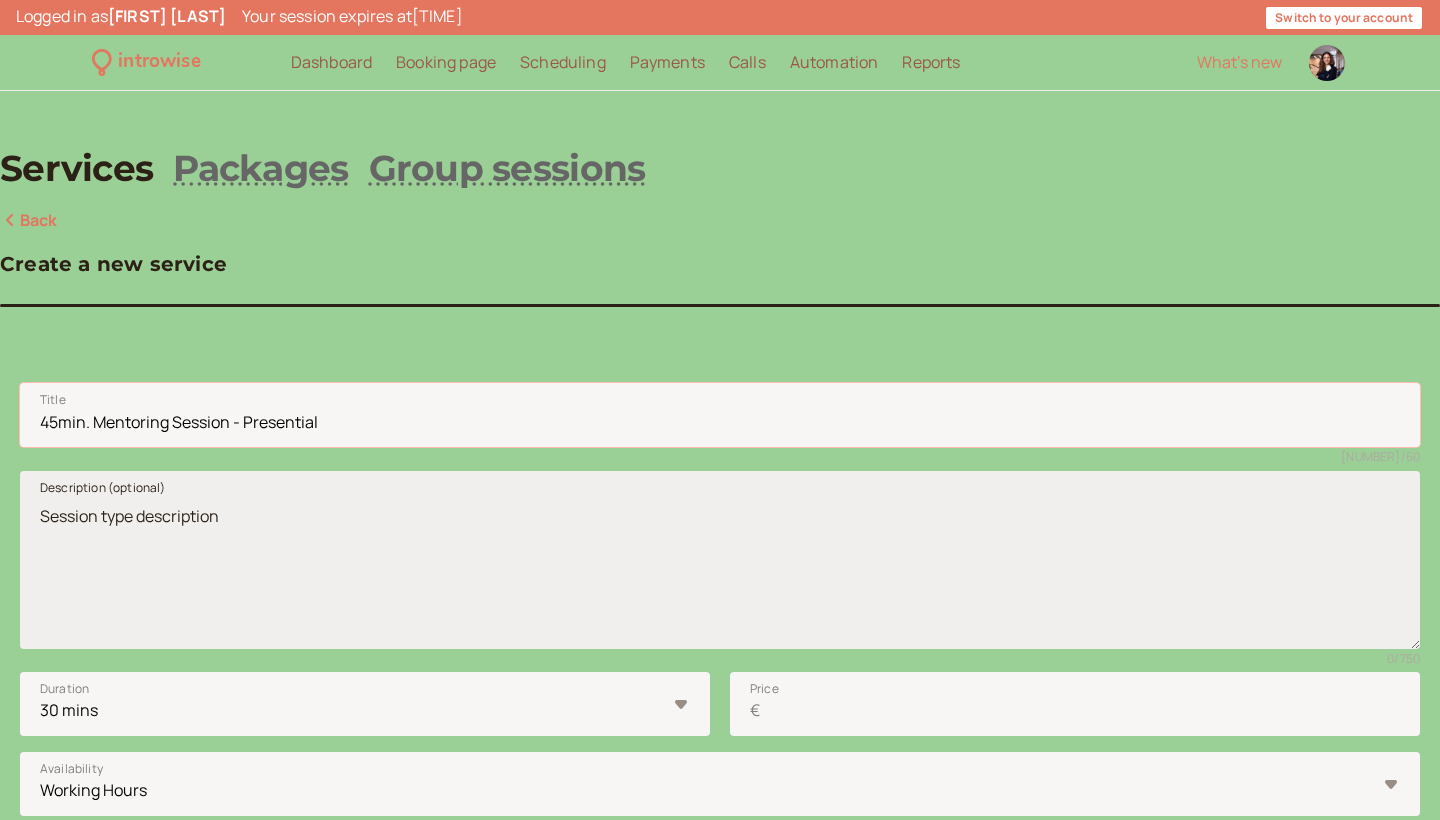 type on "45min. Mentoring Session - Presential" 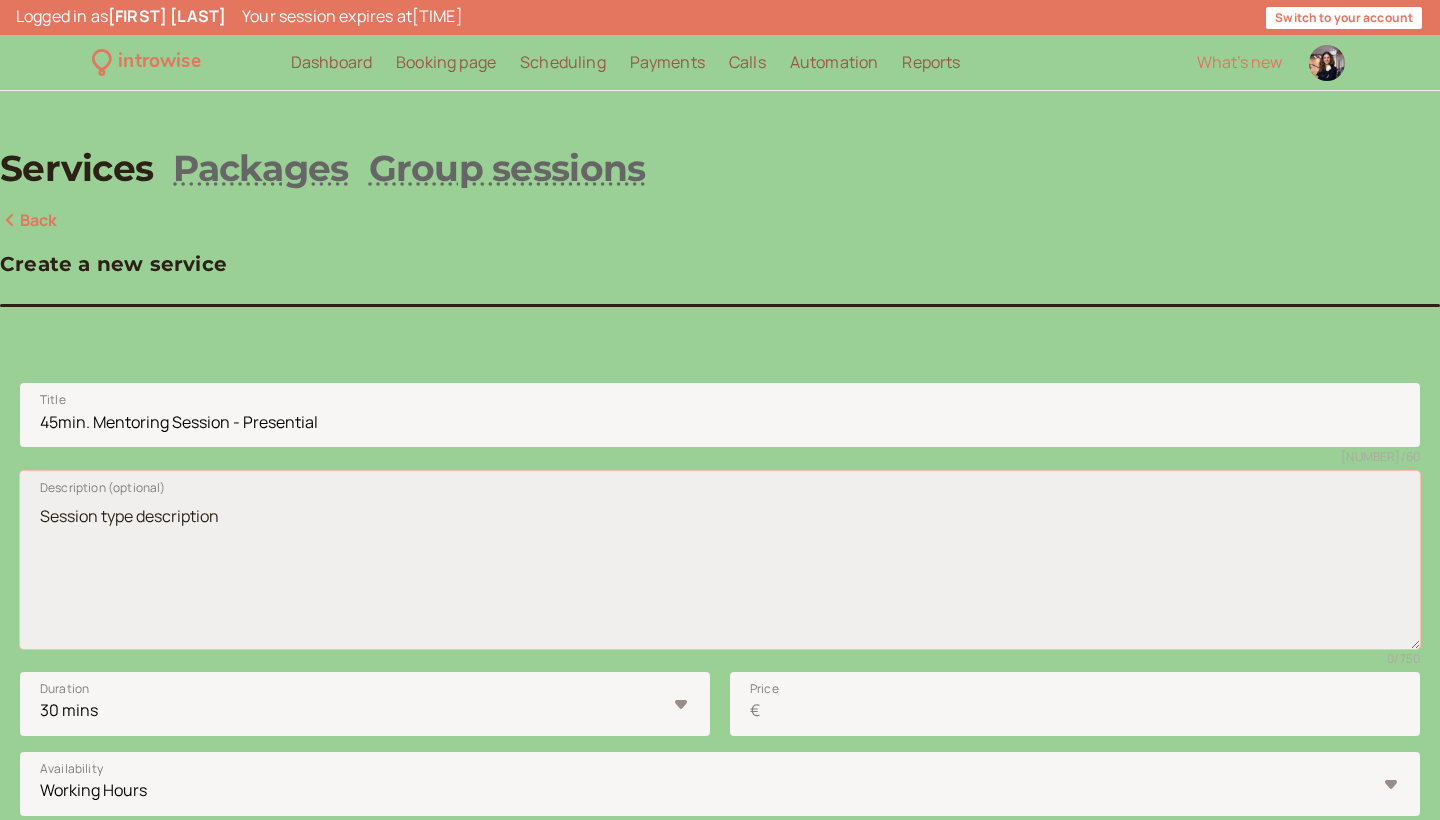 click on "Description (optional)" at bounding box center [720, 560] 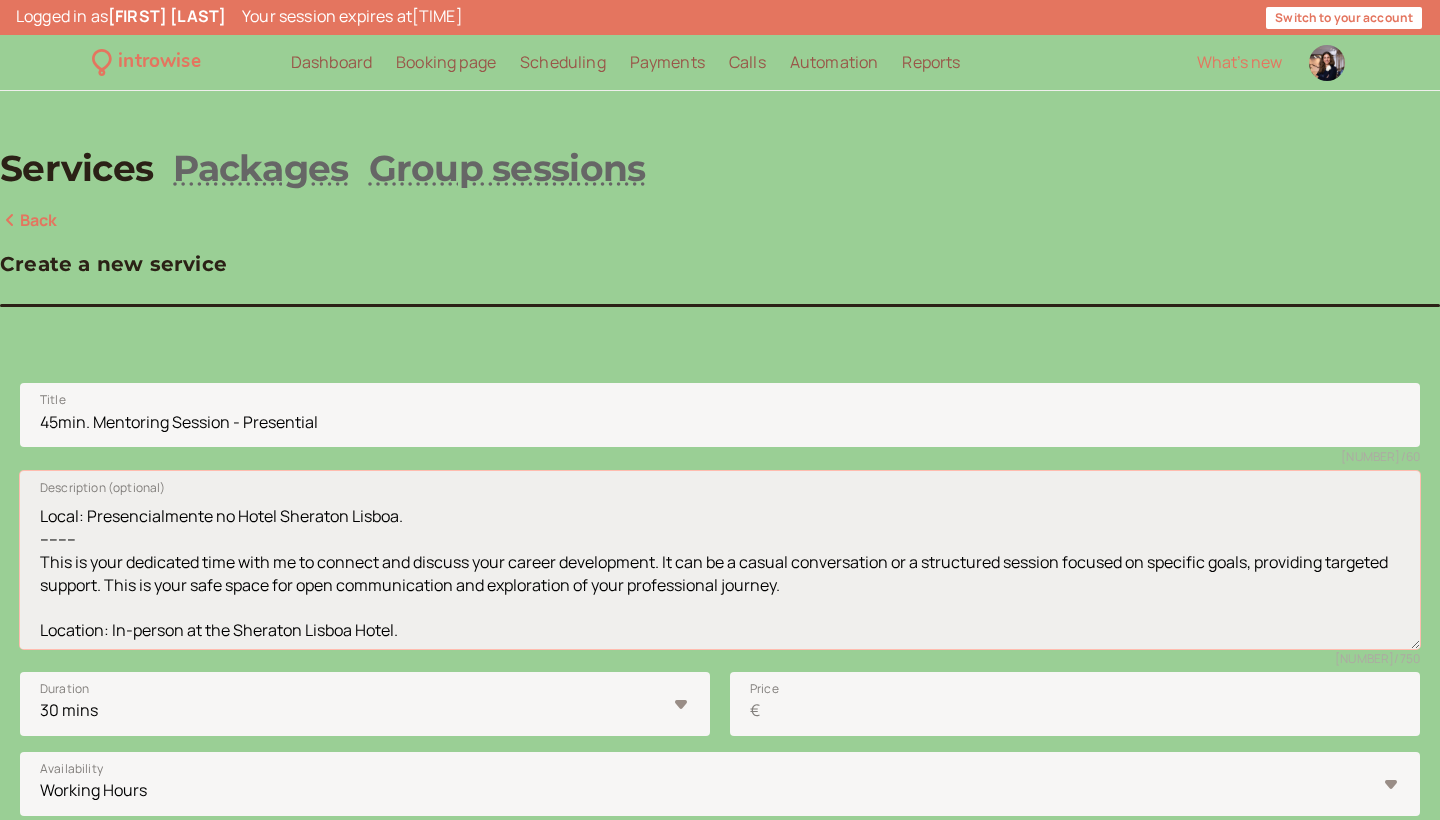 scroll, scrollTop: 126, scrollLeft: 0, axis: vertical 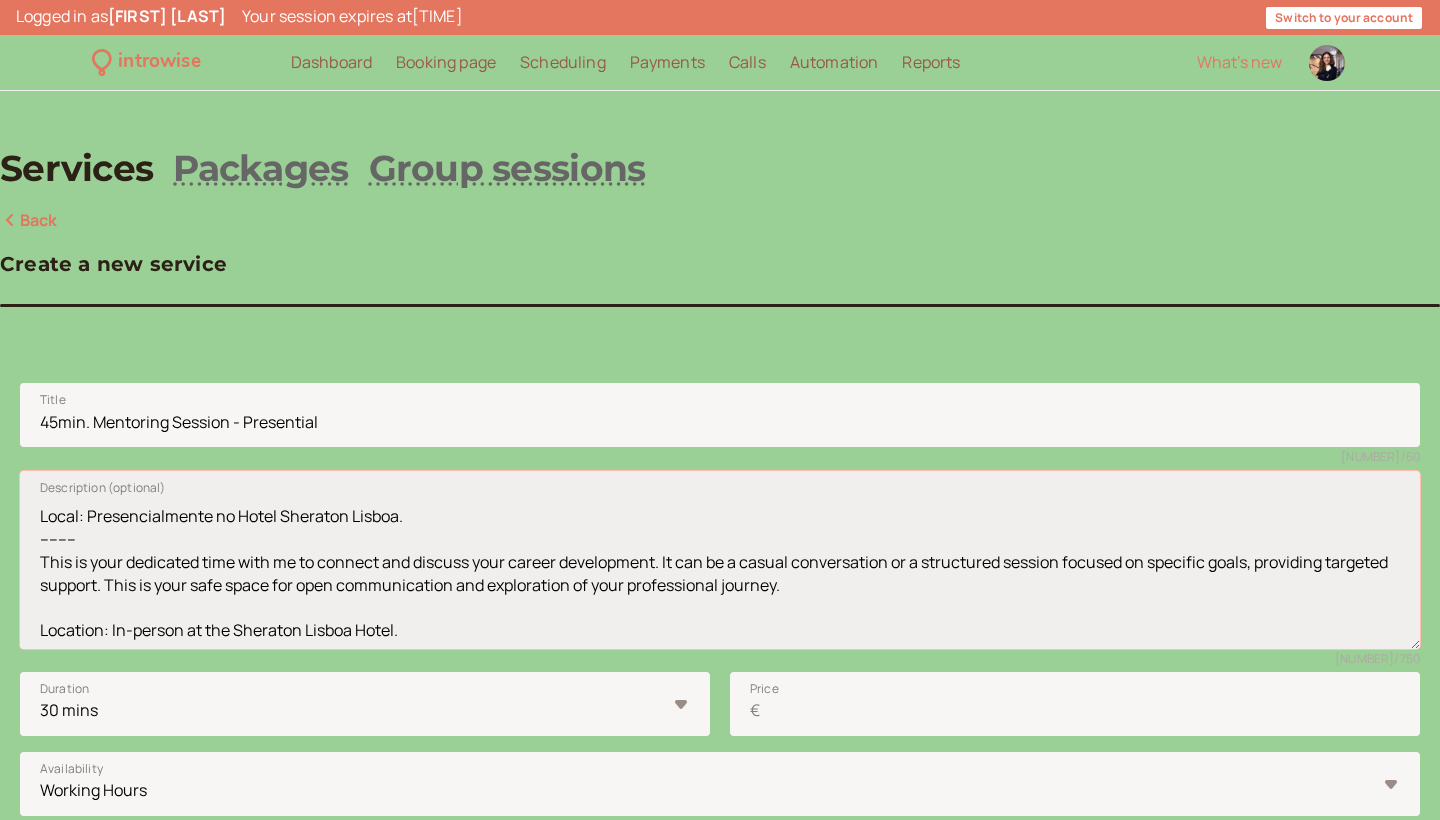 drag, startPoint x: 398, startPoint y: 545, endPoint x: 560, endPoint y: 546, distance: 162.00308 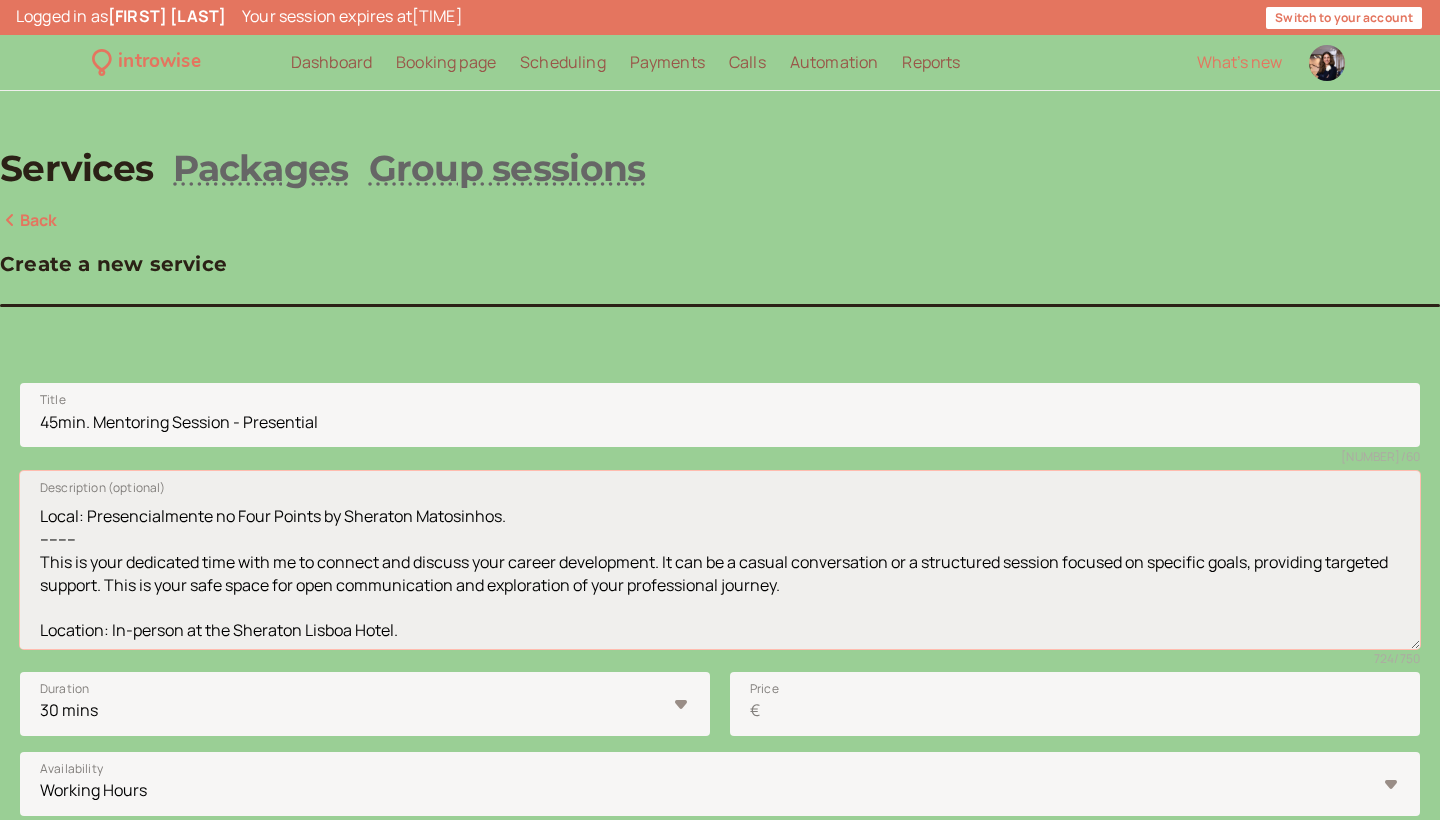 scroll, scrollTop: 193, scrollLeft: 0, axis: vertical 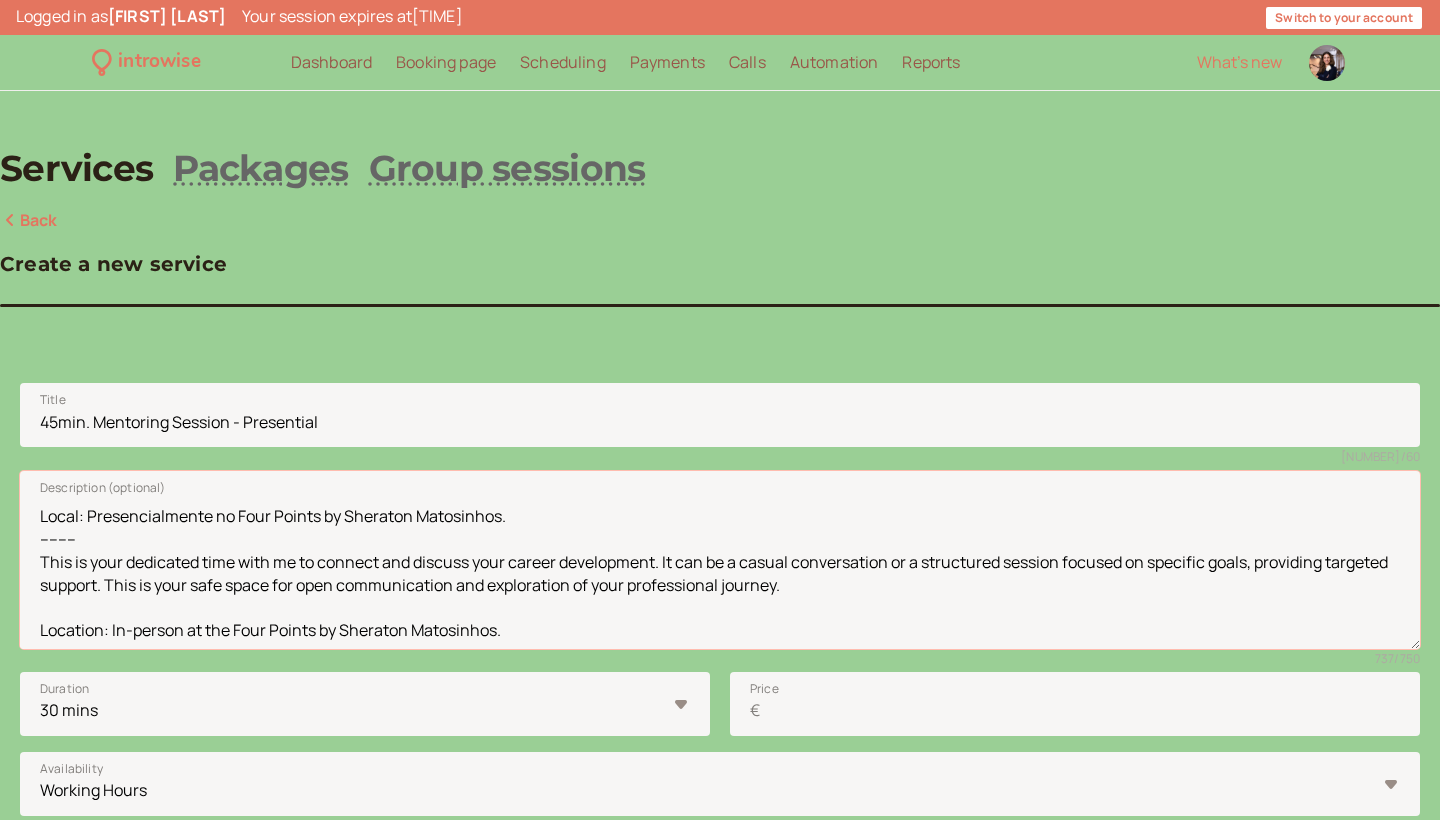 type on "(Sessão de mentoring de 45min. - Presencial)
Momento dedicado para conexão e discussão do seu desenvolvimento profissional, seja através de uma conversa casual ou de uma sessão estruturada focada em objetivos específicos. Este é um espaço seguro para comunicação aberta e exploração do seu percurso profissional.
Local: Presencialmente no Four Points by Sheraton Matosinhos.
--------
This is your dedicated time with me to connect and discuss your career development. It can be a casual conversation or a structured session focused on specific goals, providing targeted support. This is your safe space for open communication and exploration of your professional journey.
Location: In-person at the Four Points by Sheraton Matosinhos." 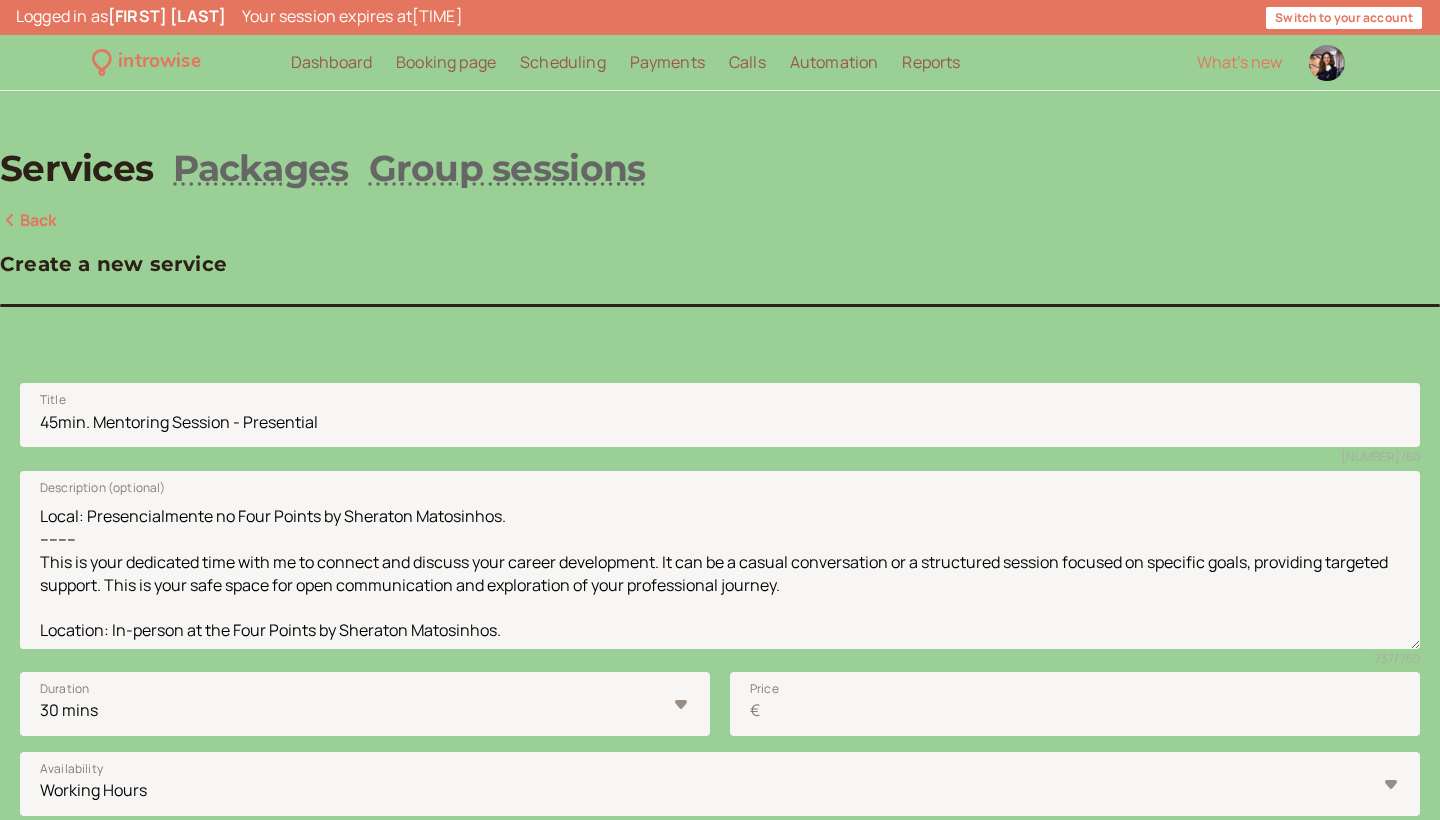 click at bounding box center [720, 1384] 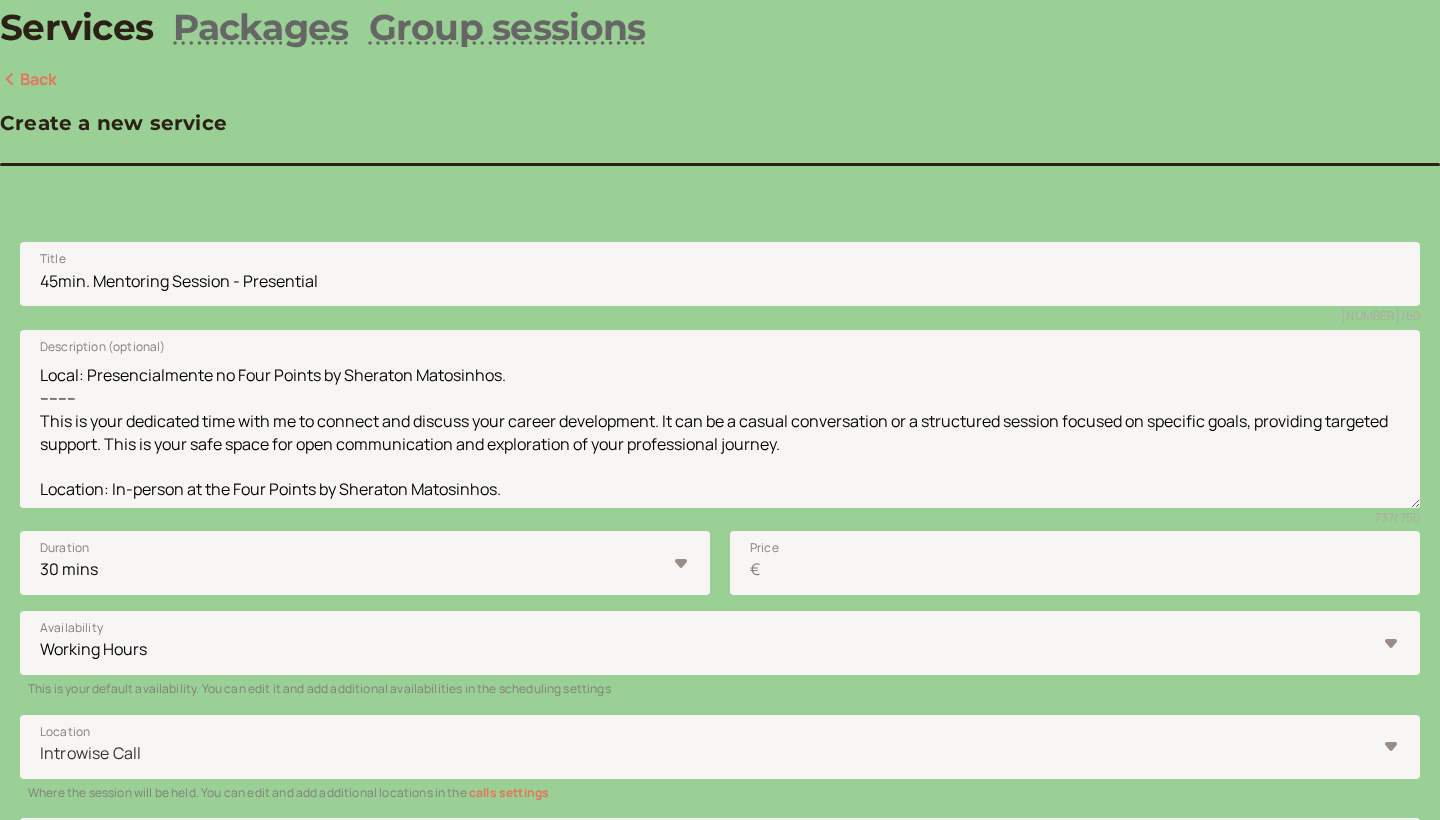 scroll, scrollTop: 152, scrollLeft: 0, axis: vertical 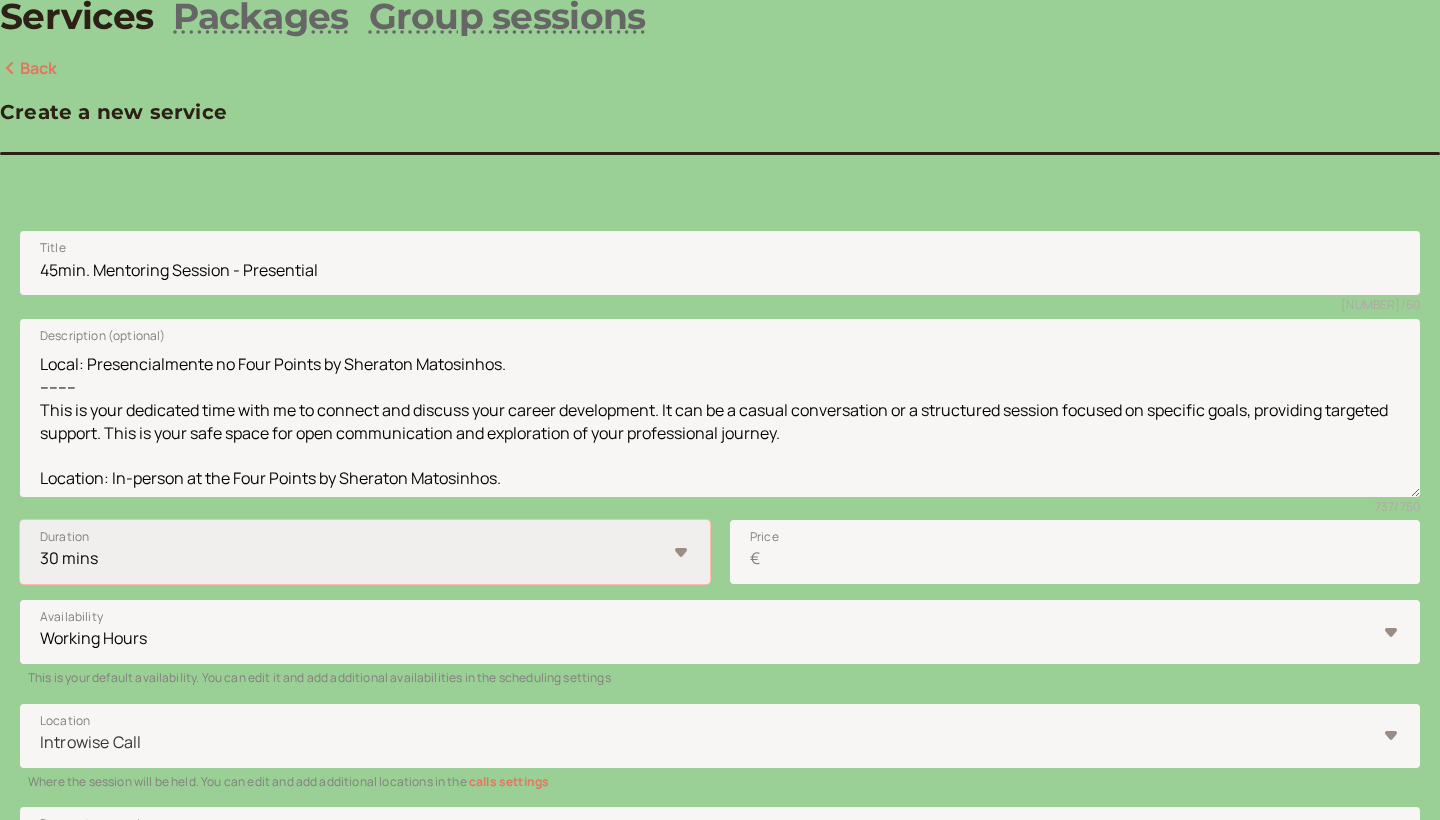 select on "45" 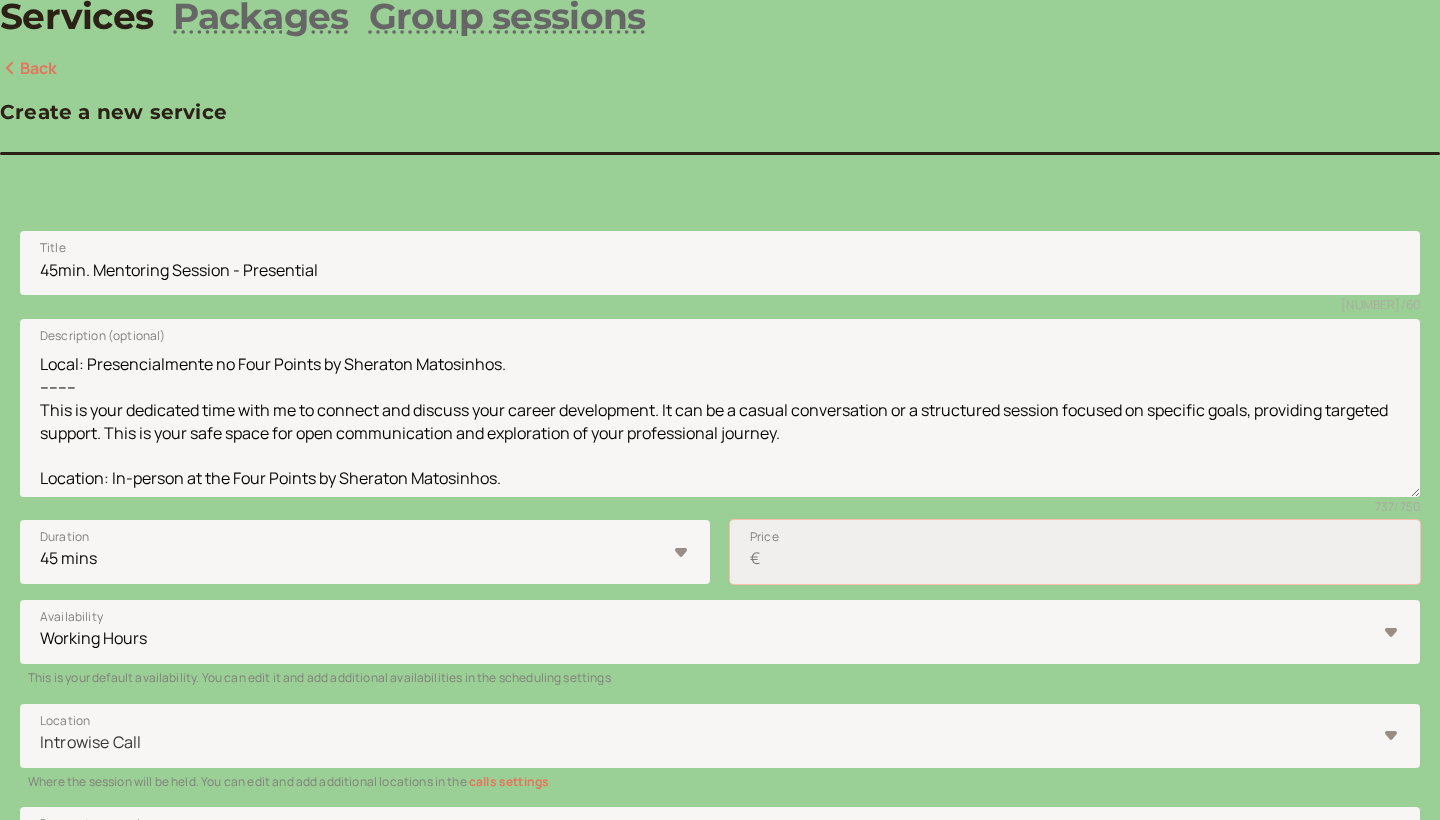 click on "Price €" at bounding box center [1075, 552] 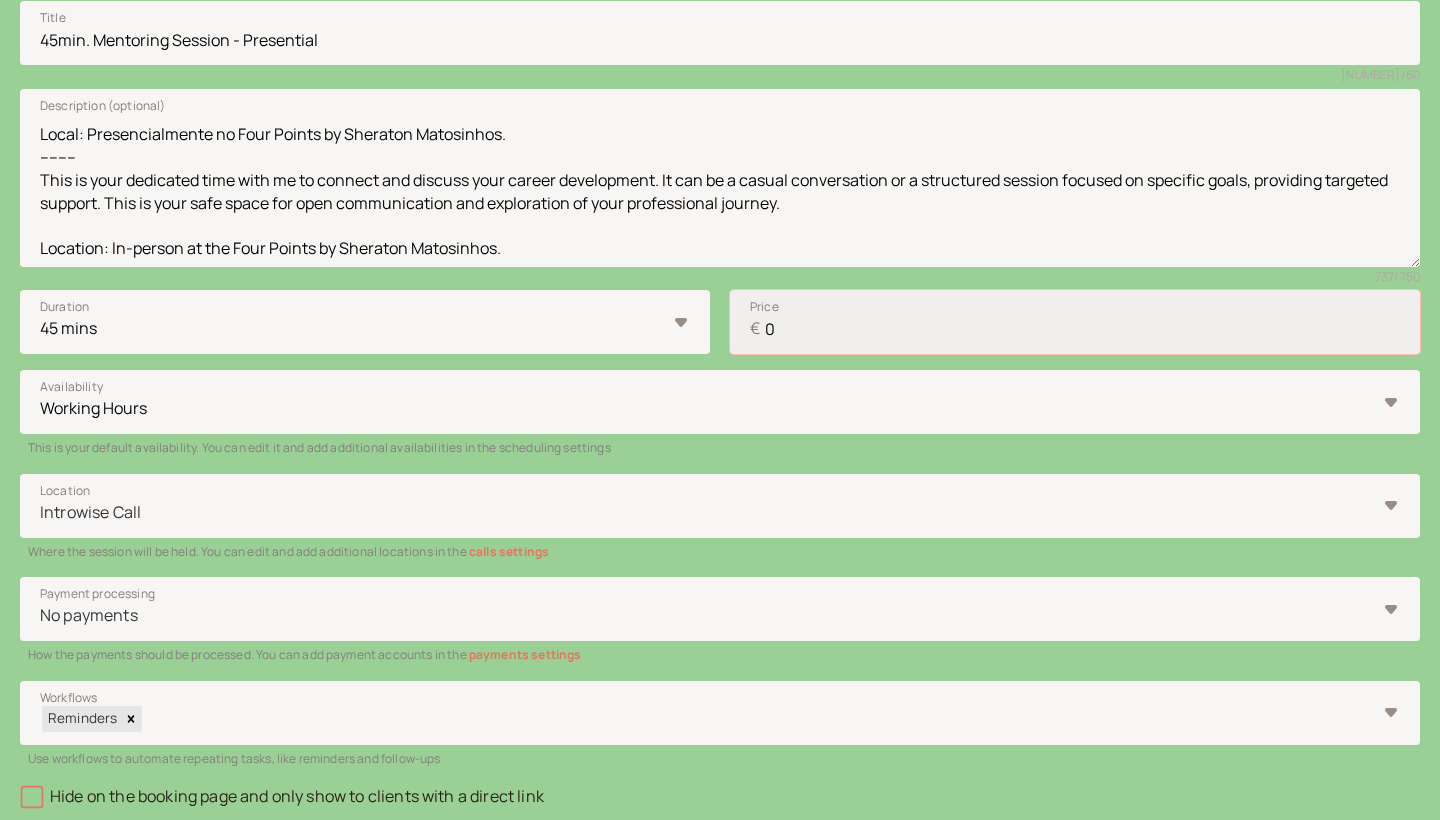 scroll, scrollTop: 401, scrollLeft: 0, axis: vertical 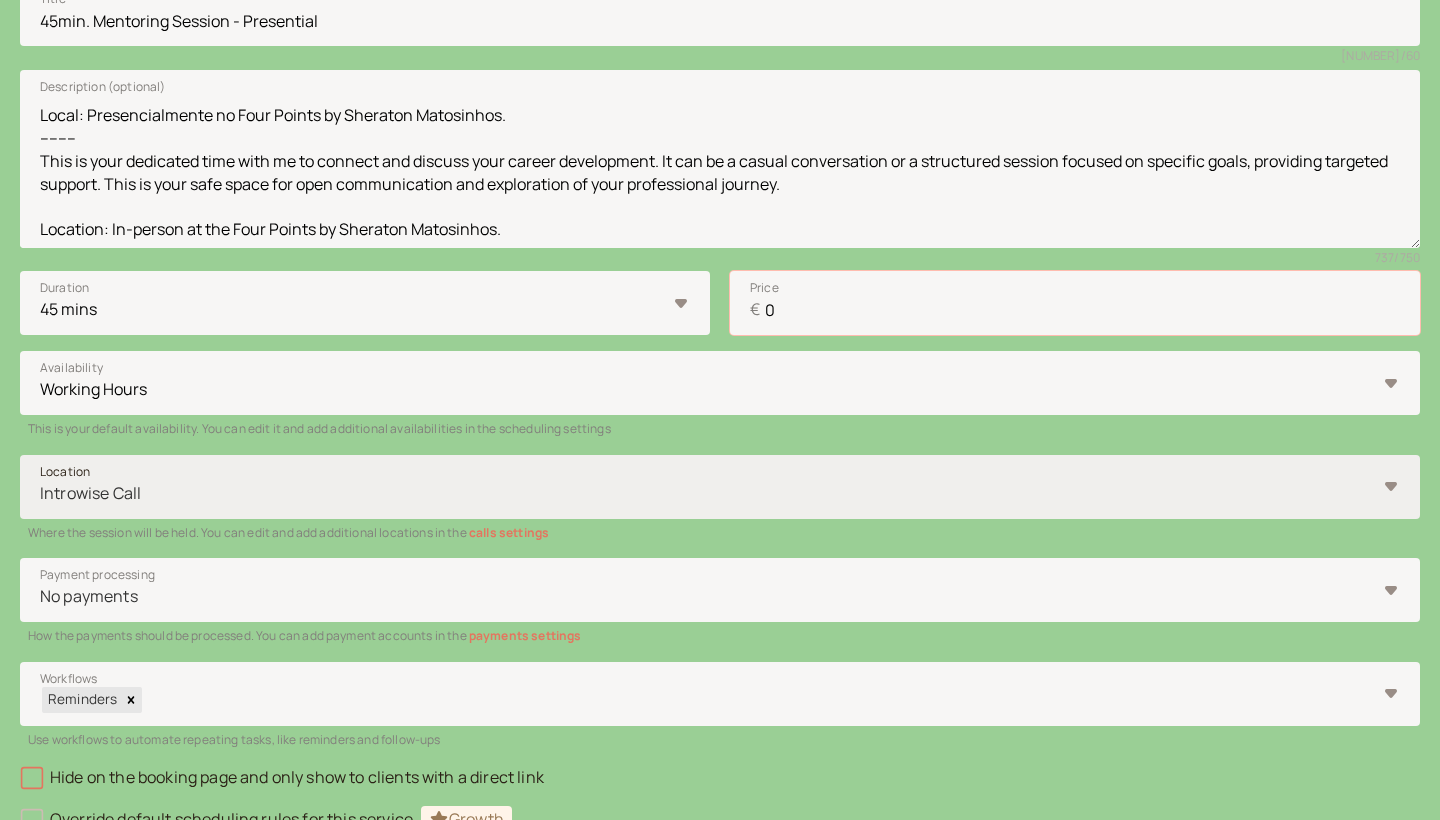 type on "0" 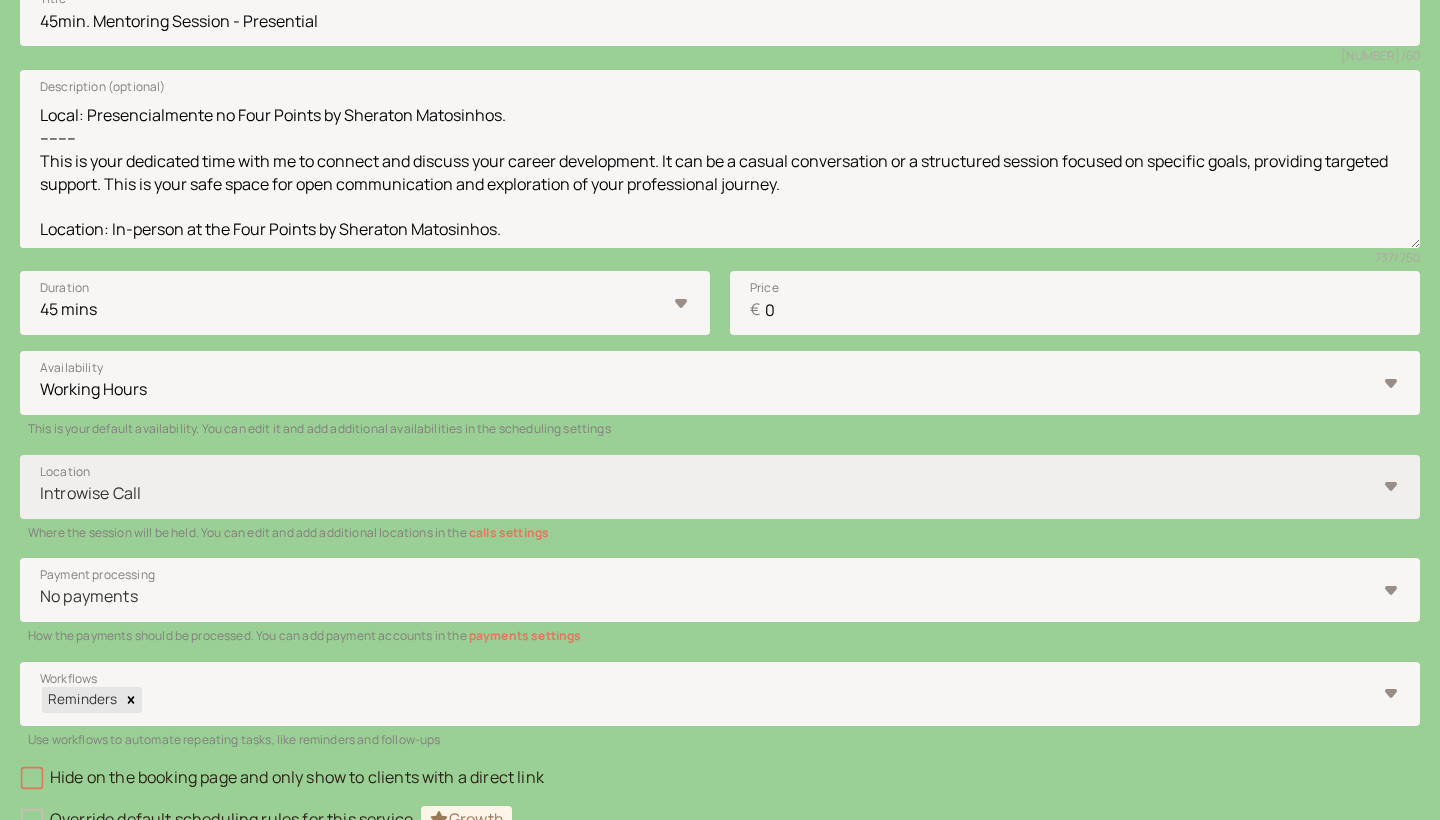 click at bounding box center (707, 493) 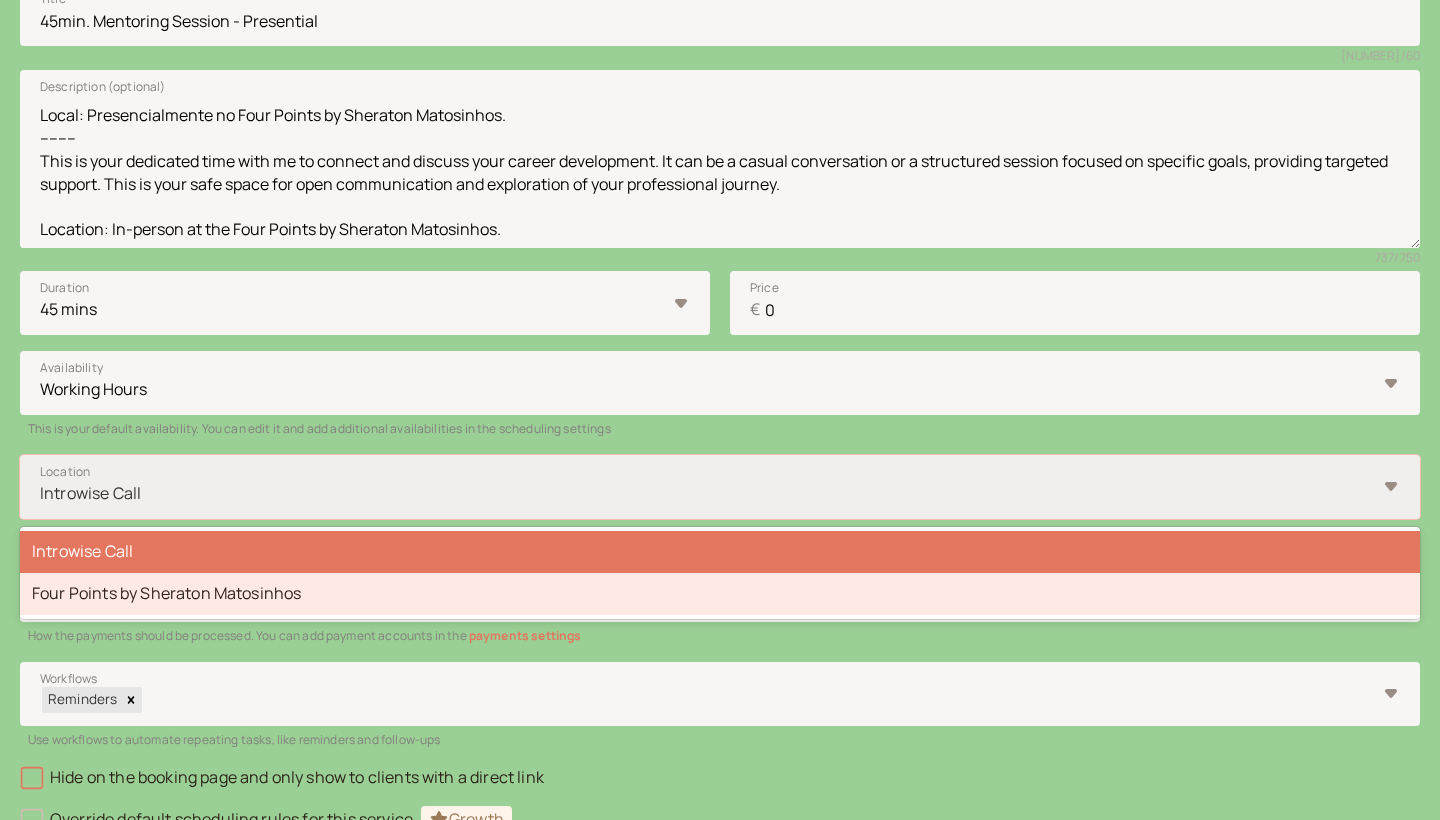 click on "Four Points by Sheraton Matosinhos" at bounding box center (720, 594) 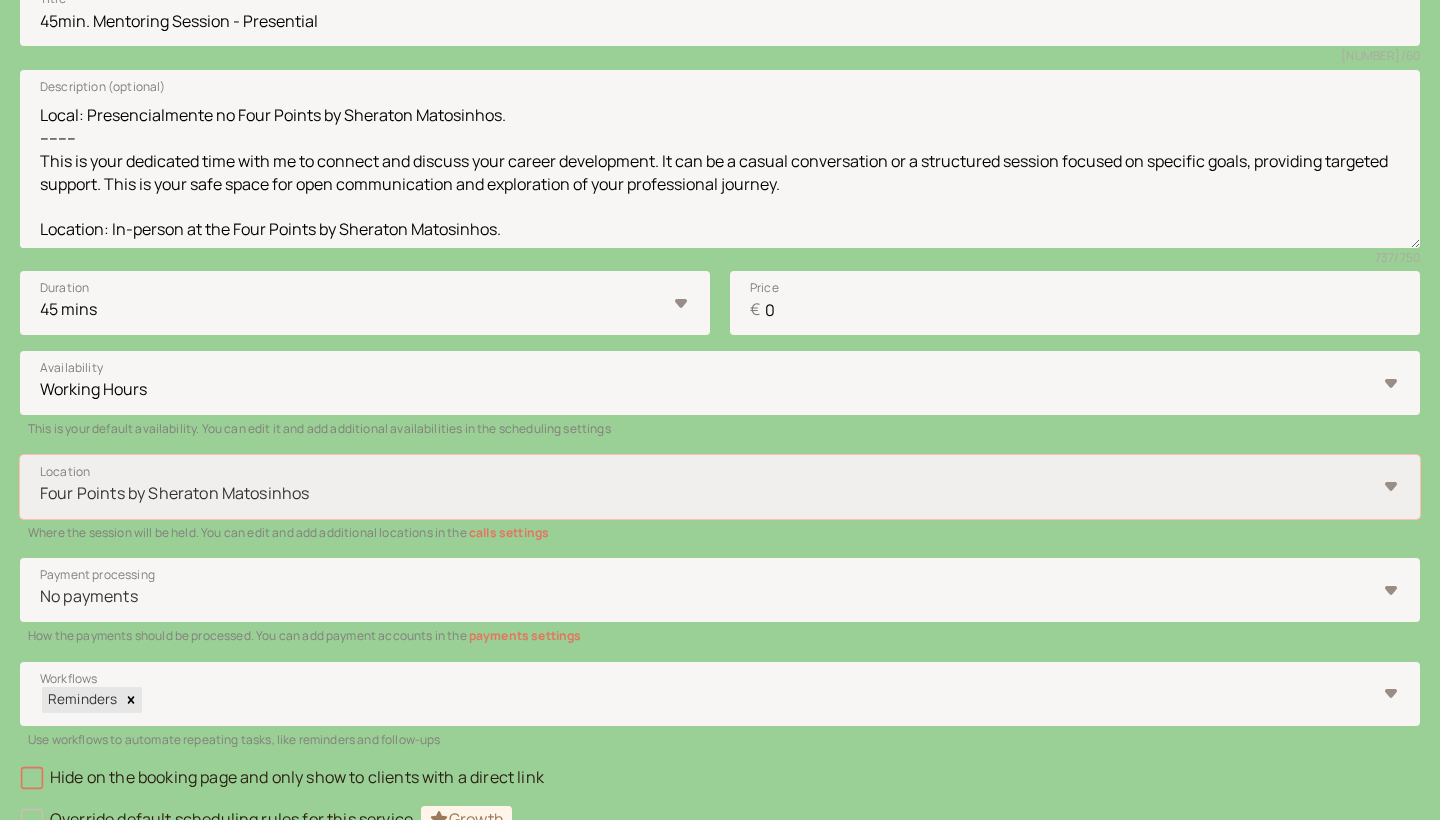 click at bounding box center [720, 983] 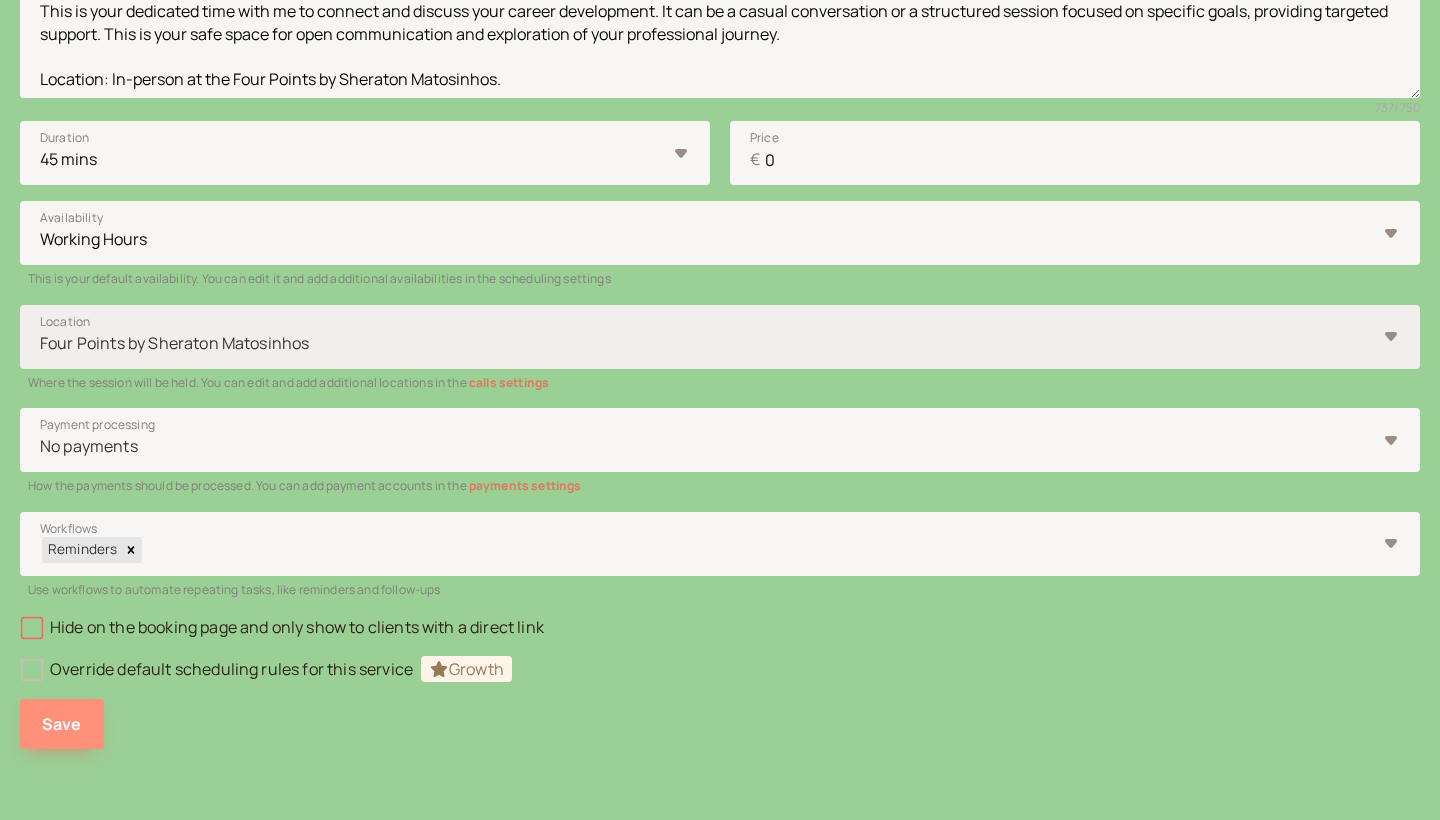 click on "Save" at bounding box center (62, 724) 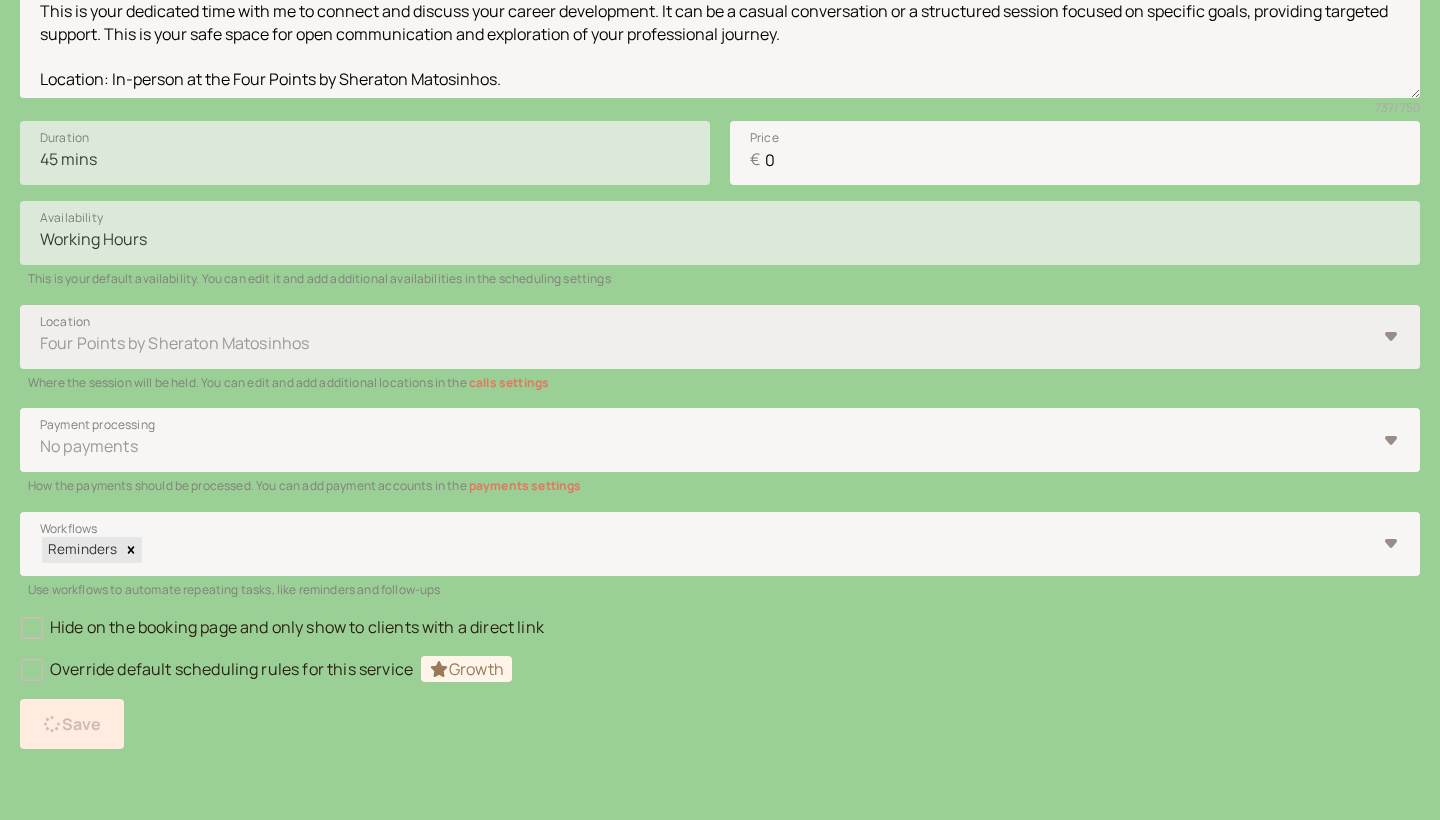 scroll, scrollTop: 35, scrollLeft: 0, axis: vertical 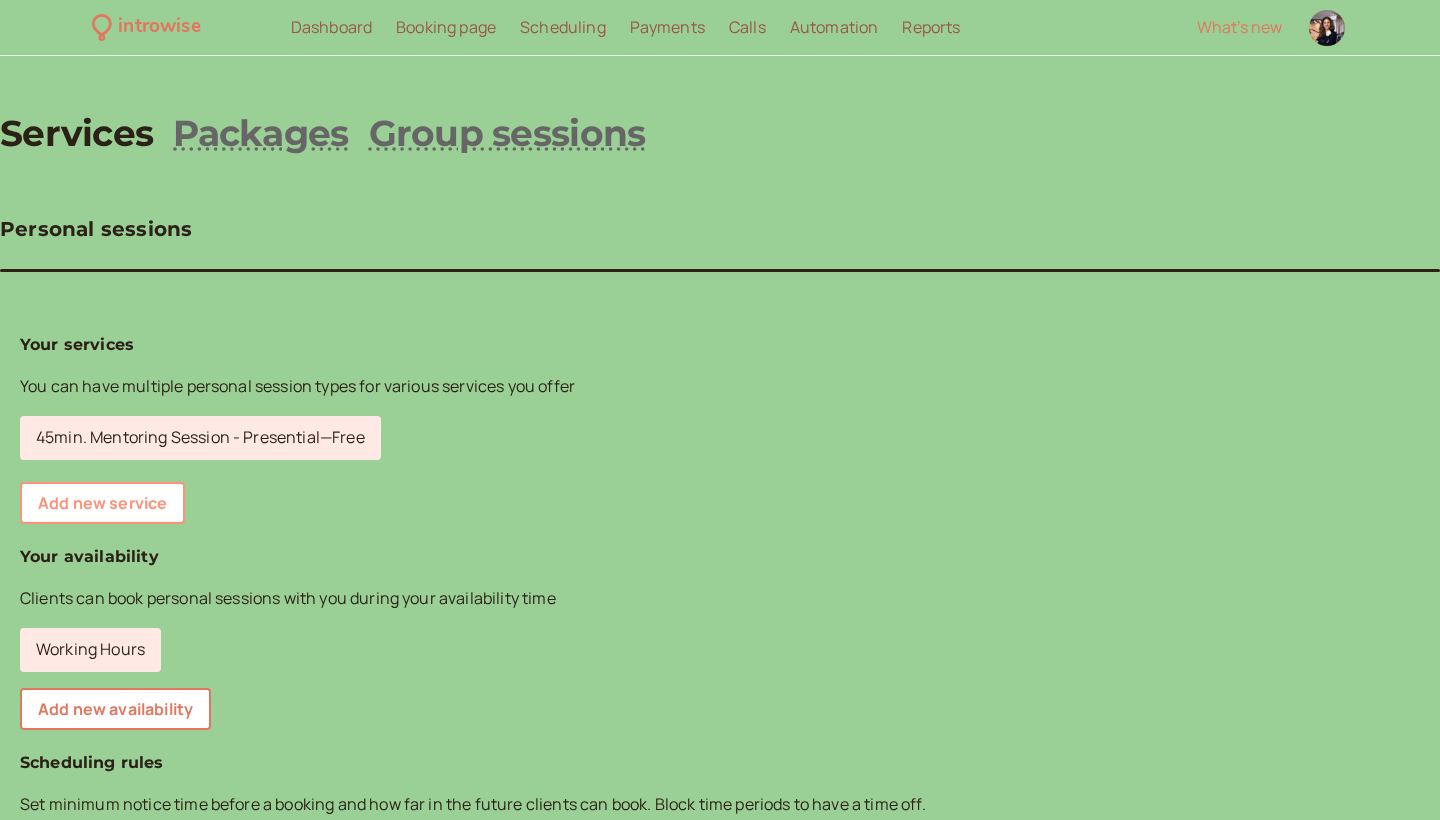 click on "Add new service" at bounding box center (102, 503) 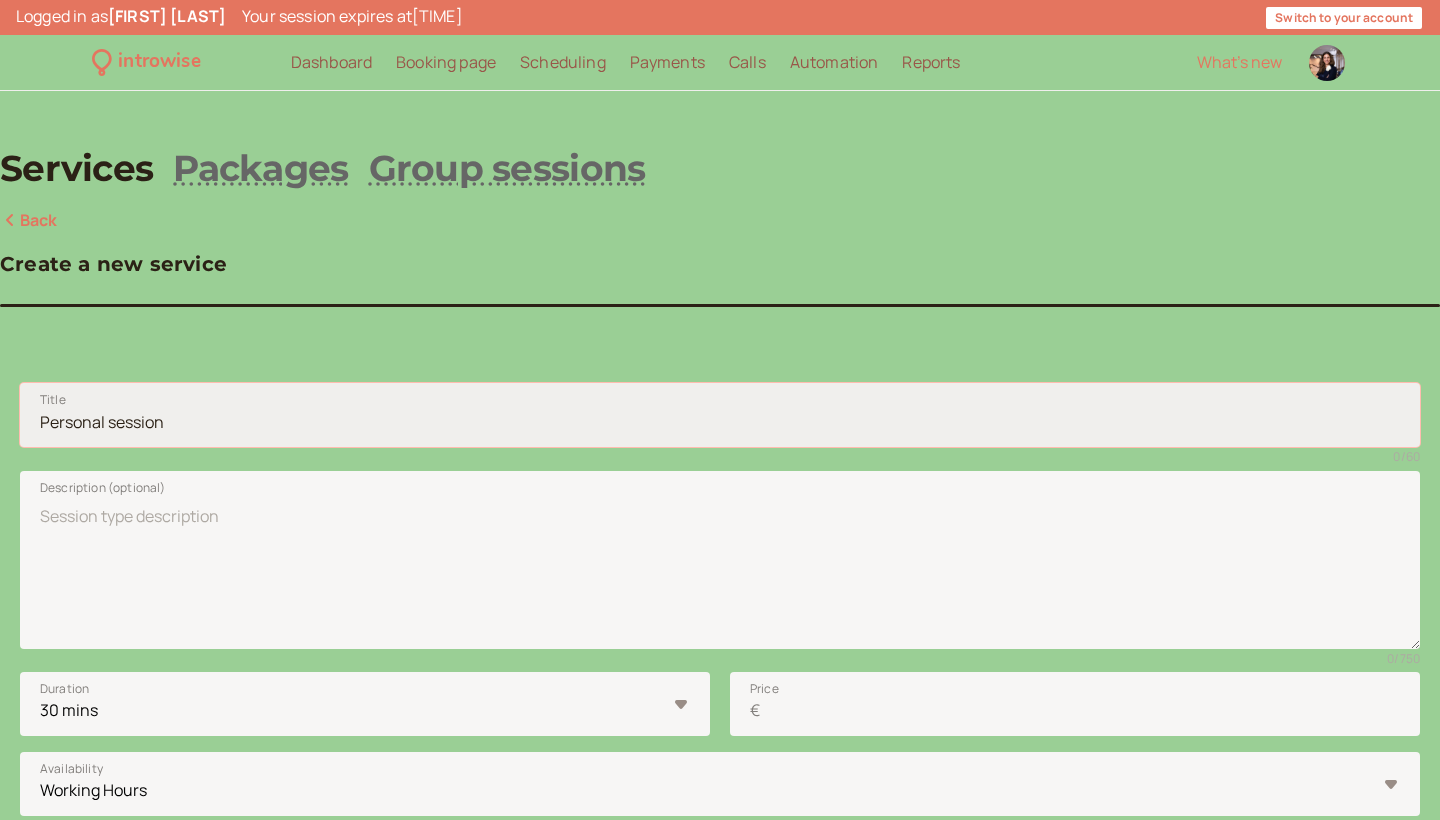 click on "Title" at bounding box center [720, 415] 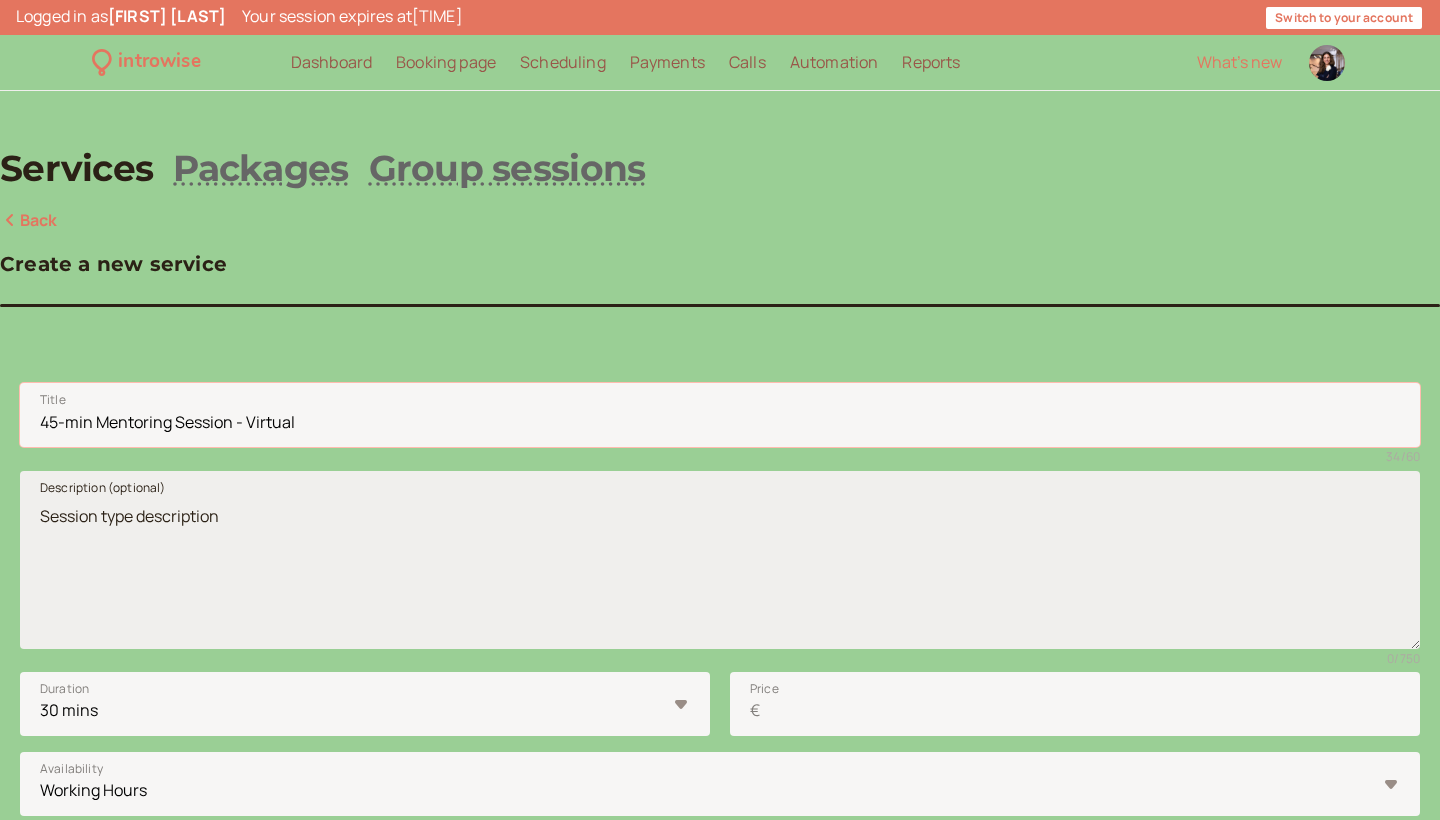type on "45-min Mentoring Session - Virtual" 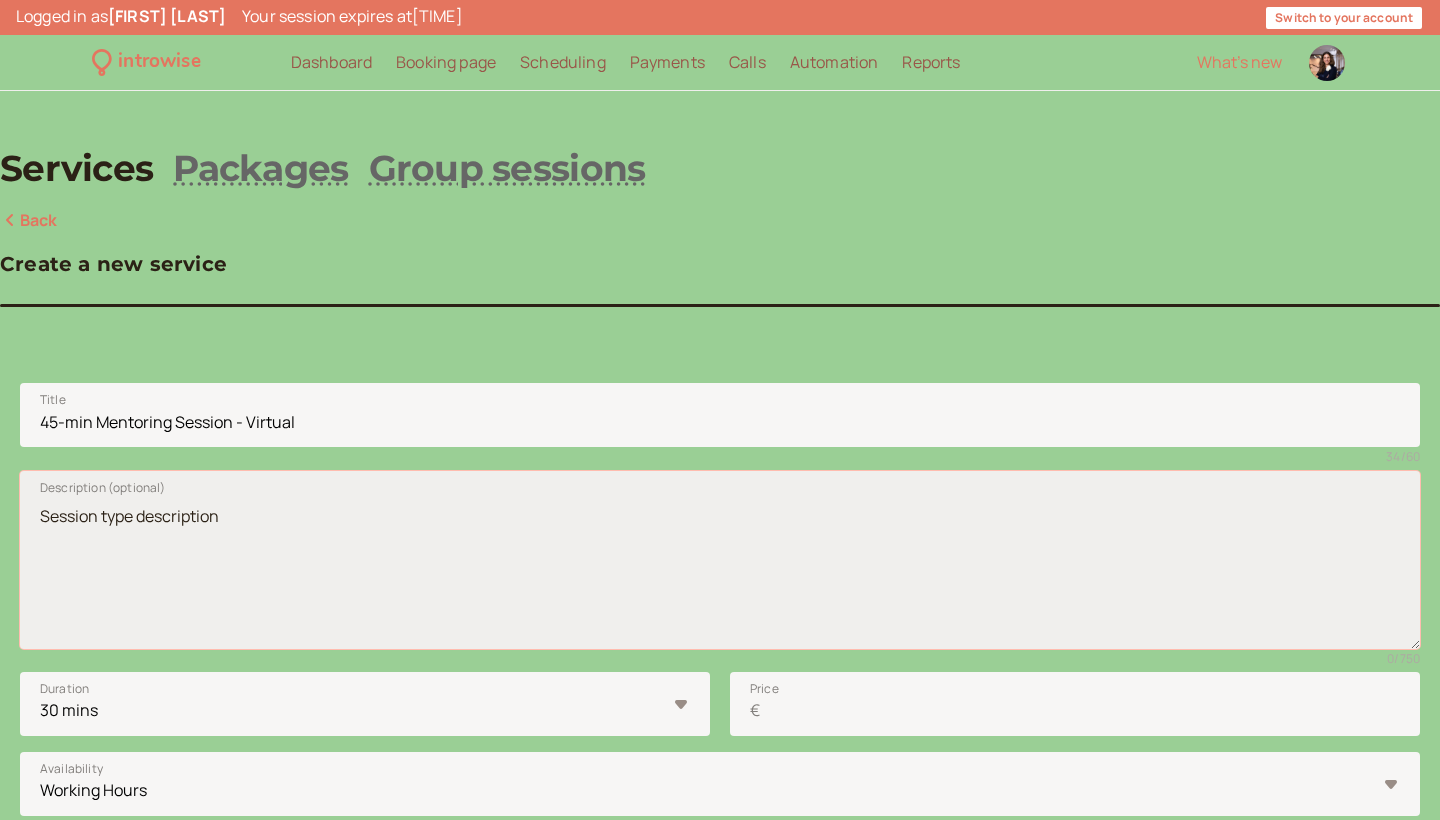 click on "Description (optional)" at bounding box center (720, 560) 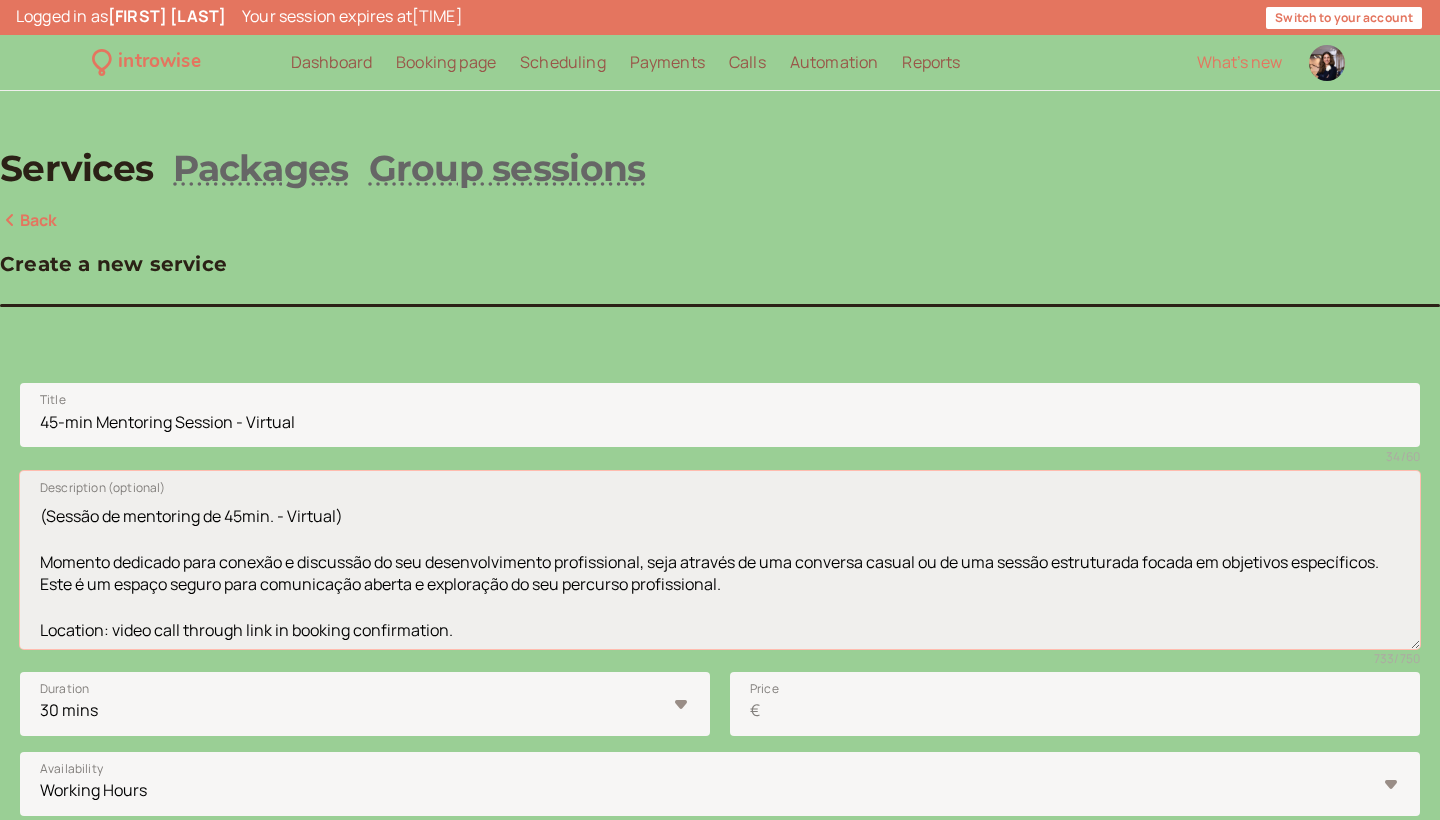 scroll, scrollTop: 193, scrollLeft: 0, axis: vertical 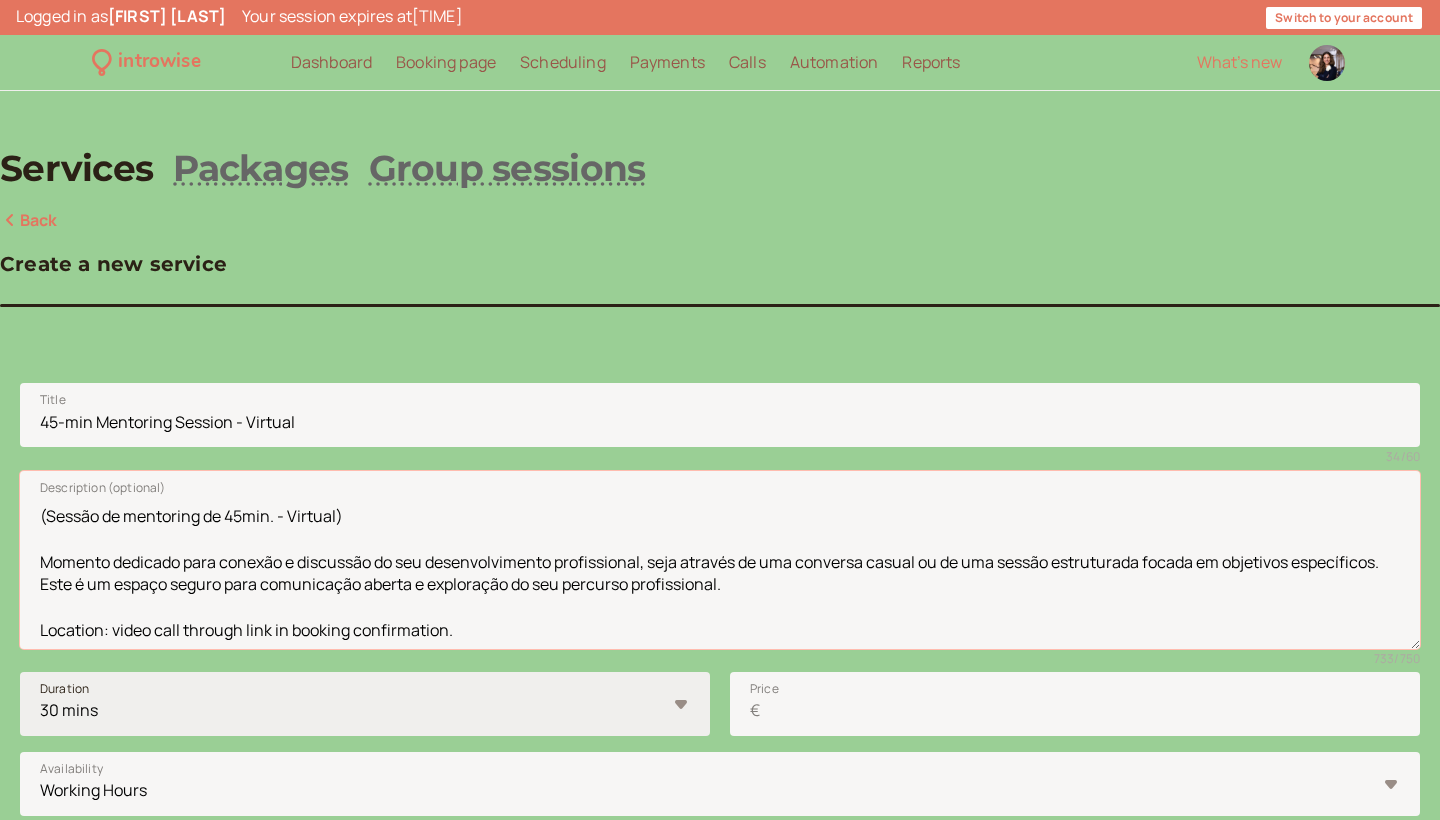 type on "(Sessão de mentoring de 45min. - Virtual)
Momento dedicado para conexão e discussão do seu desenvolvimento profissional, seja através de uma conversa casual ou de uma sessão estruturada focada em objetivos específicos. Este é um espaço seguro para comunicação aberta e exploração do seu percurso profissional.
Local: Chamada de vídeo através do link no email de confirmação.
--------
This is your dedicated time with me to connect and discuss your career development. It can be a casual conversation or a structured session focused on specific goals, providing targeted support. This is your safe space for open communication and exploration of your professional journey.
Location: video call through link in booking confirmation." 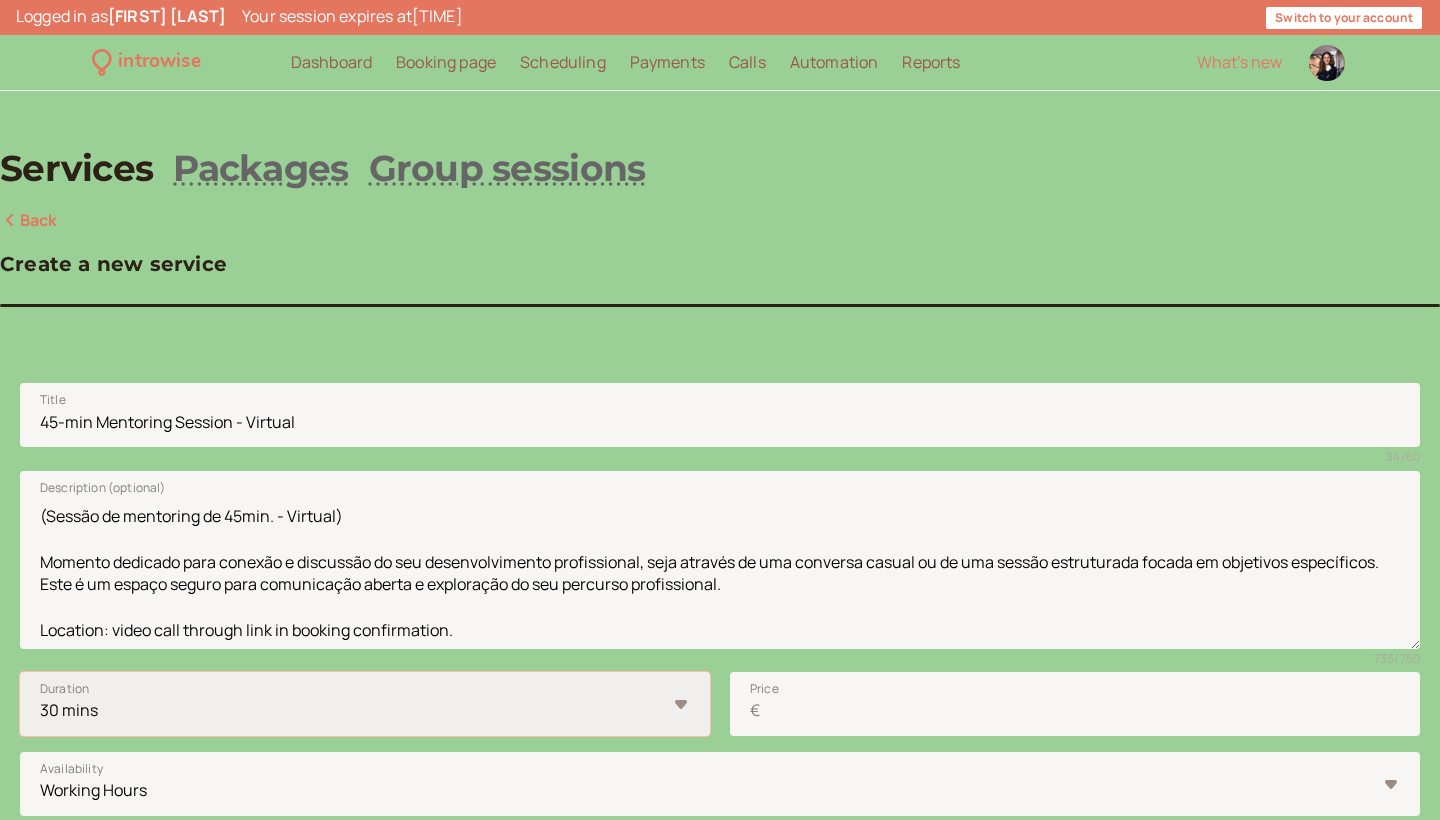 select on "45" 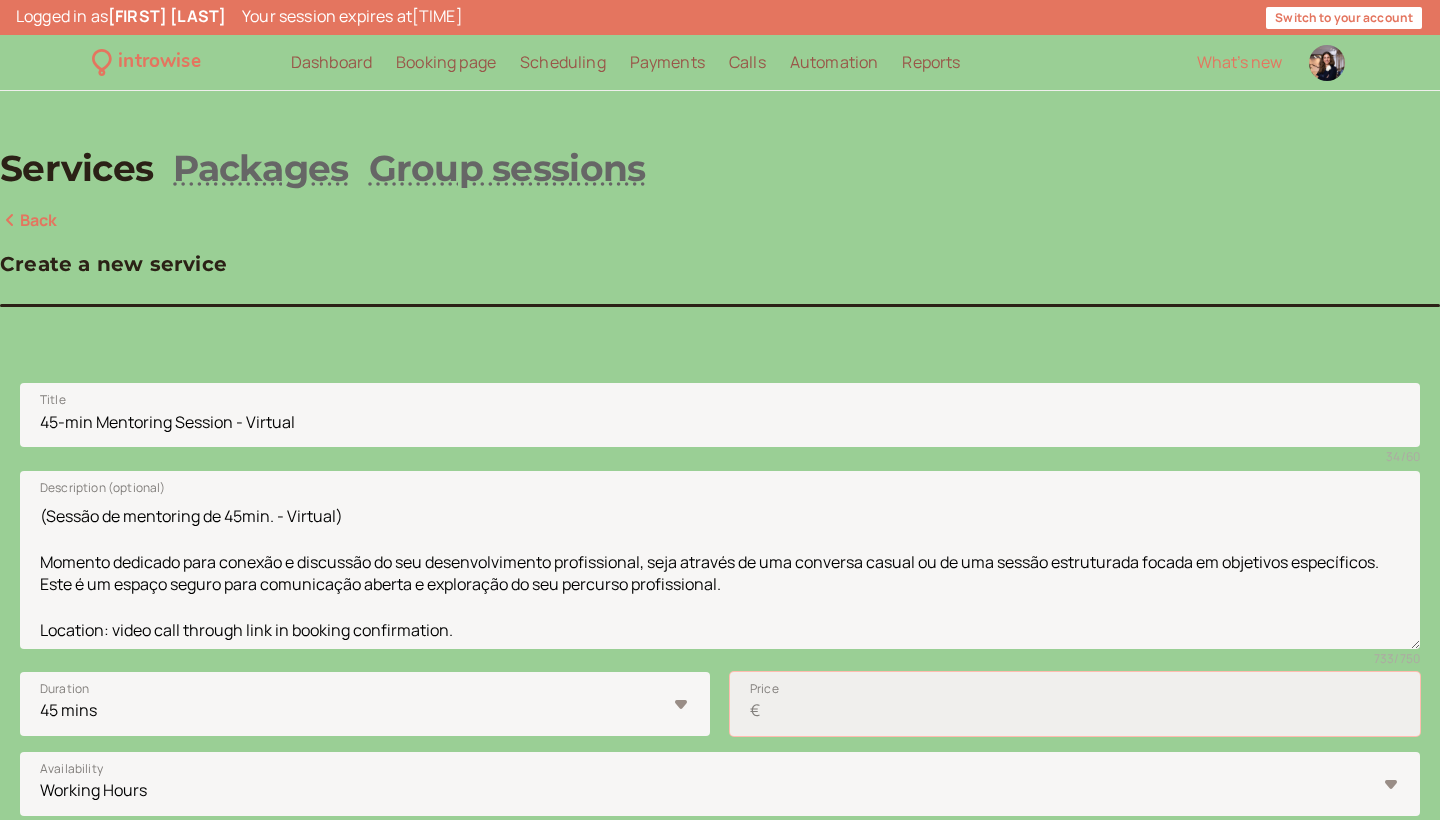 click on "Price €" at bounding box center [1075, 704] 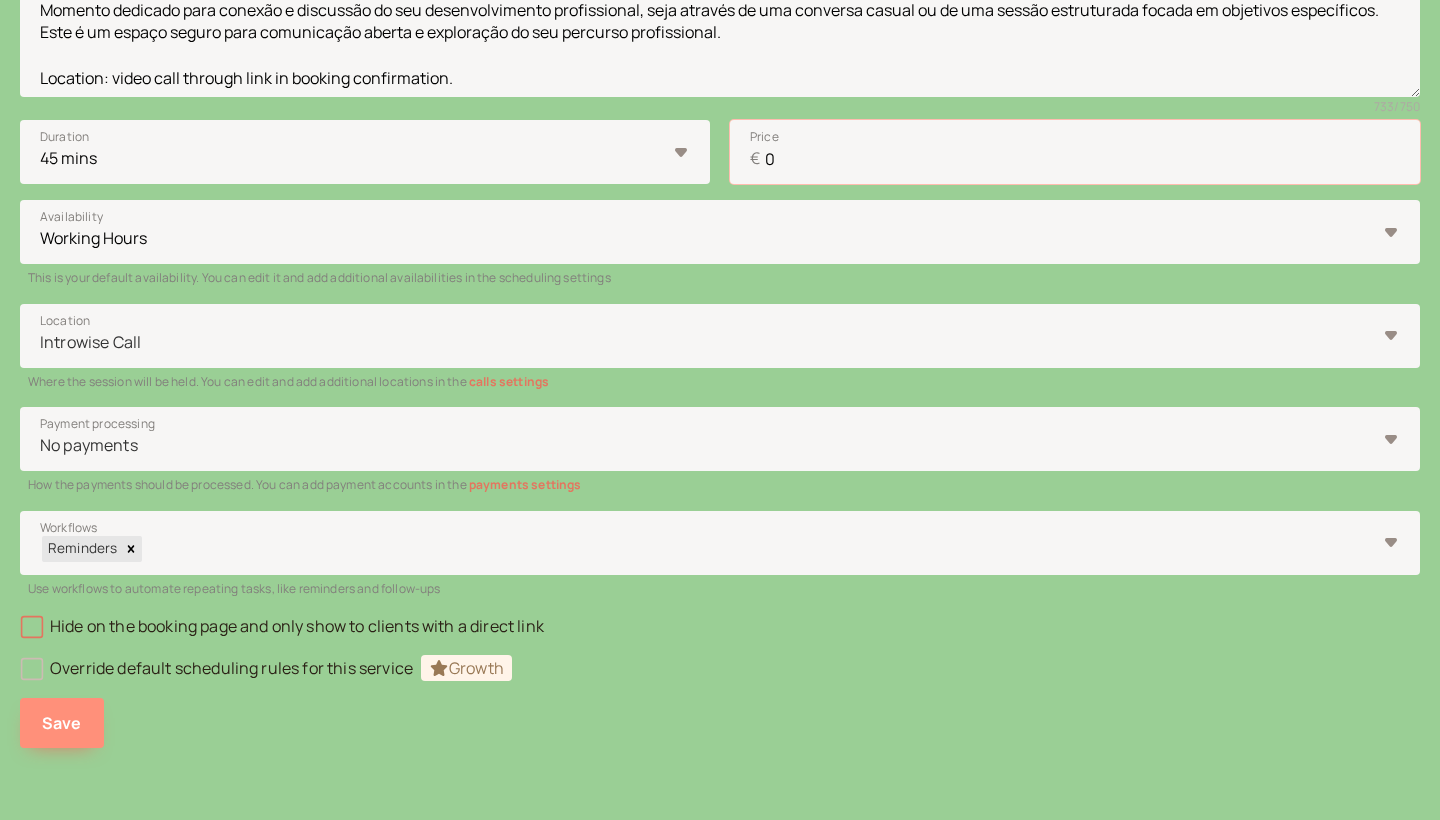 scroll, scrollTop: 551, scrollLeft: 0, axis: vertical 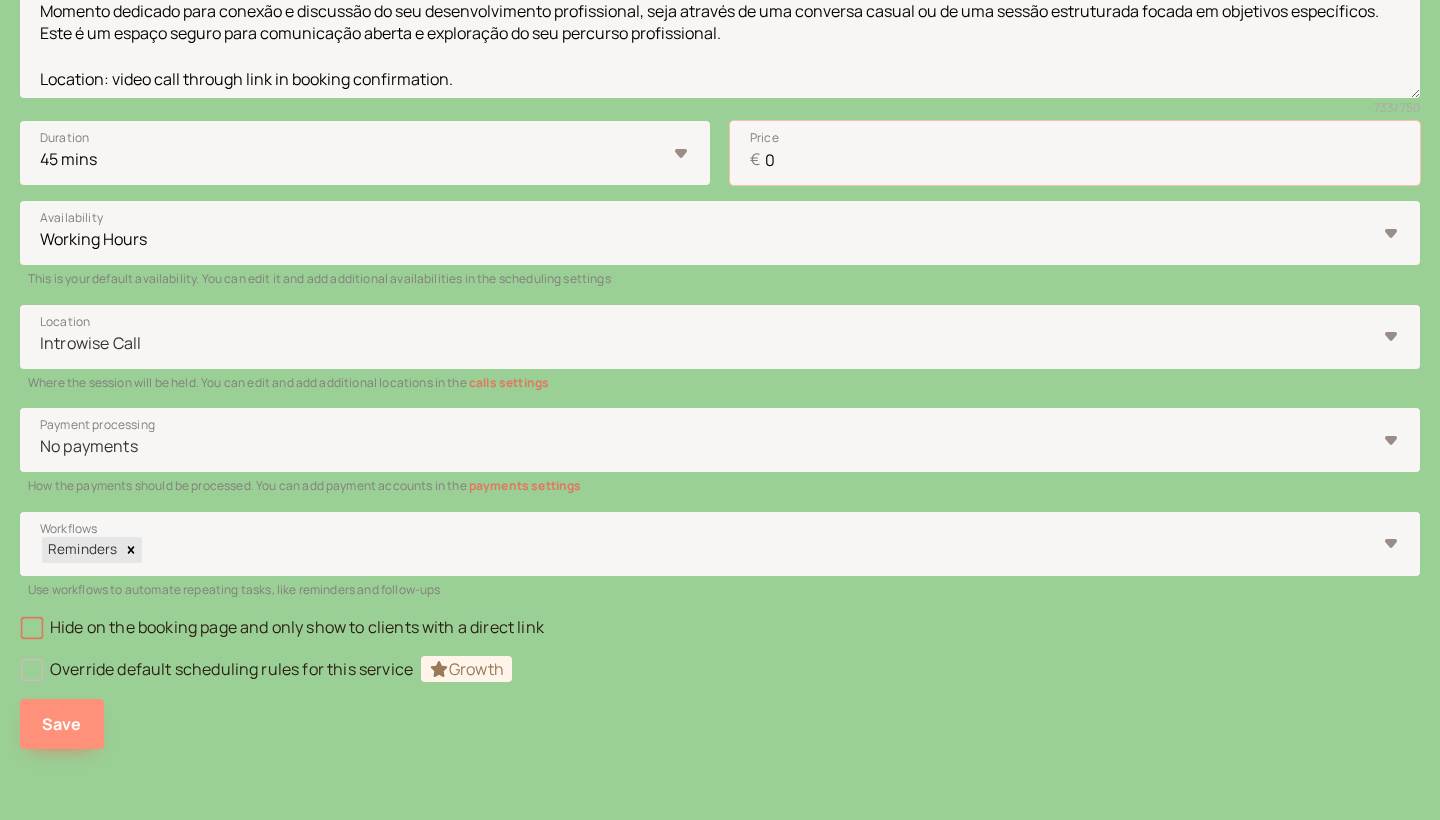 type on "0" 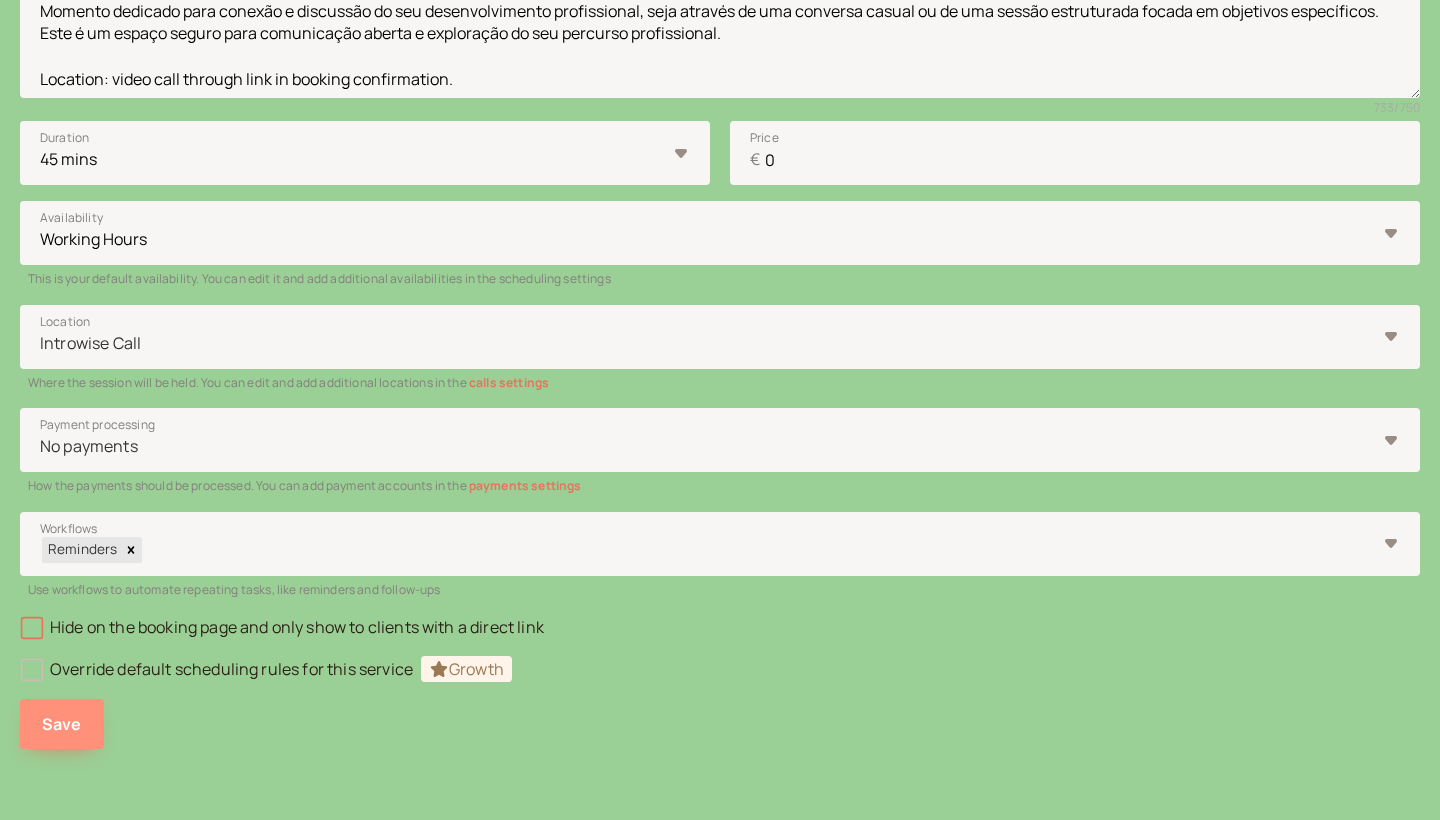 click on "Save" at bounding box center (62, 724) 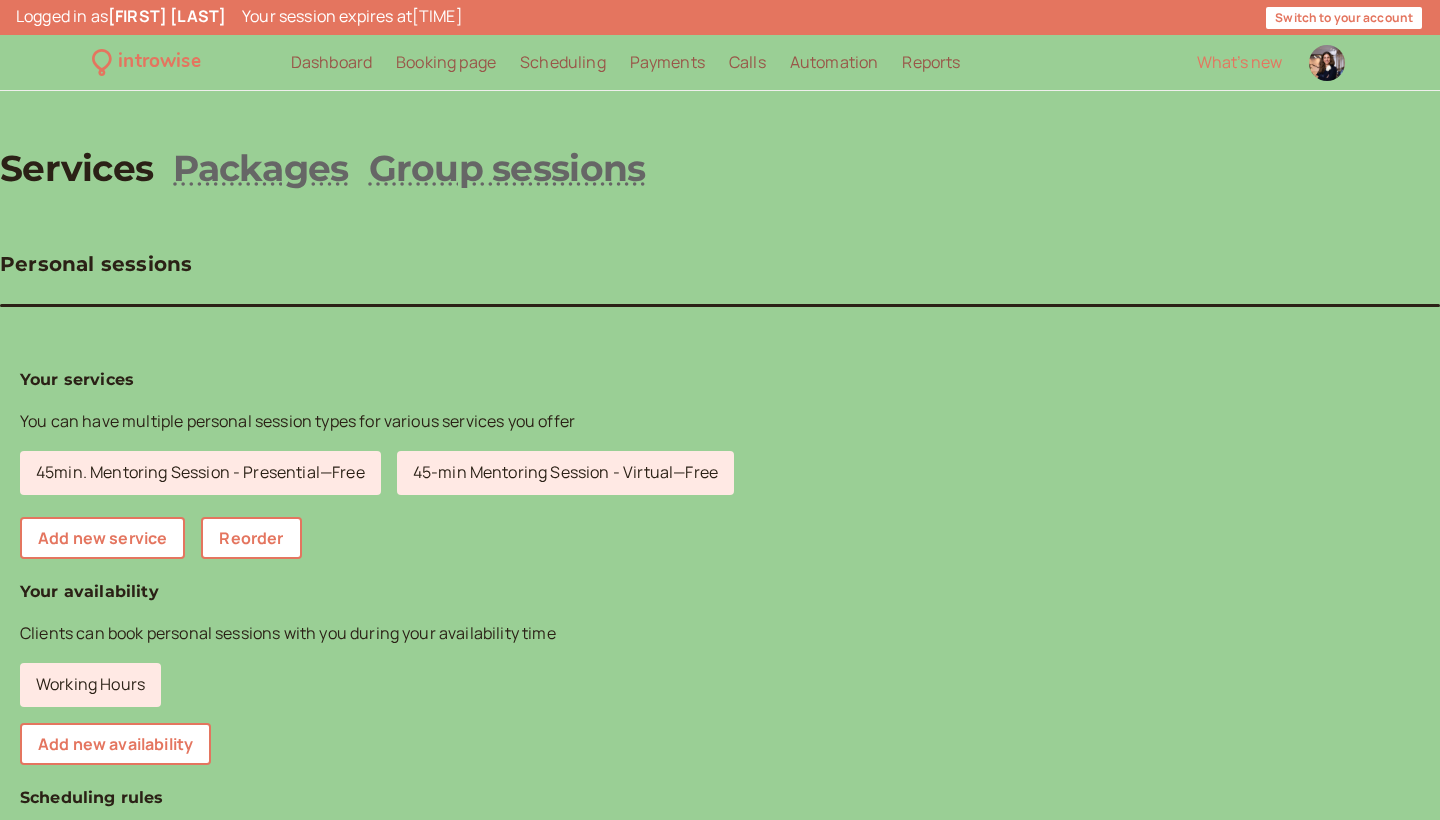 scroll, scrollTop: 0, scrollLeft: 0, axis: both 